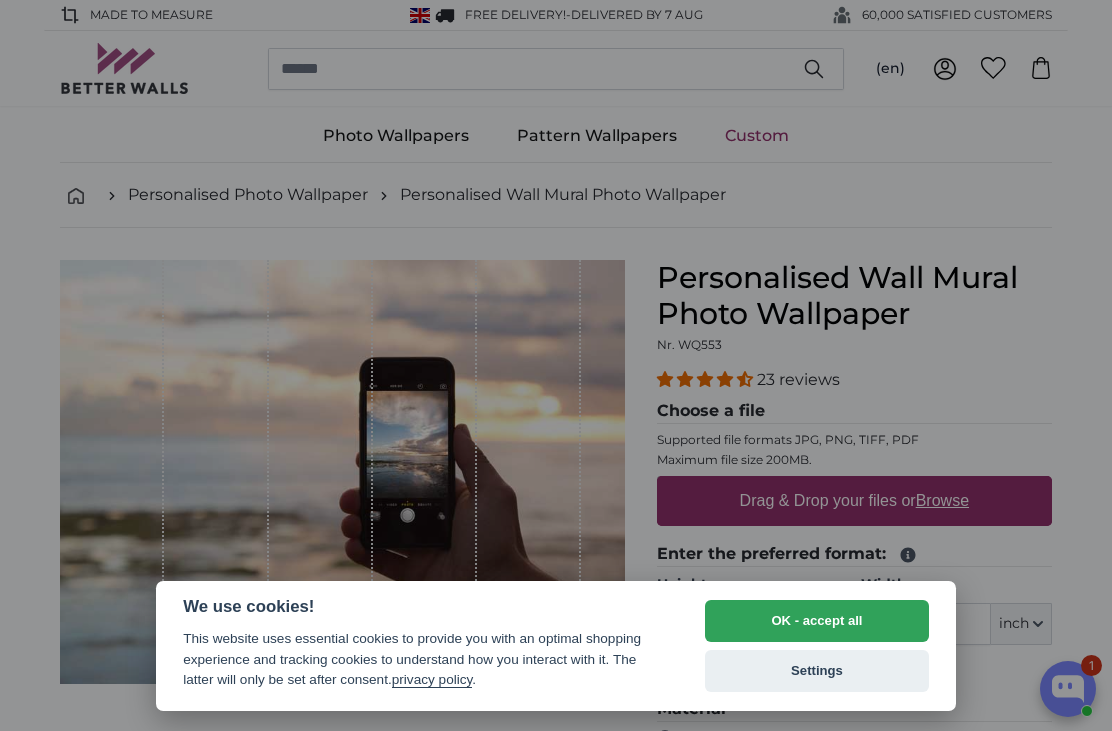 scroll, scrollTop: 0, scrollLeft: 0, axis: both 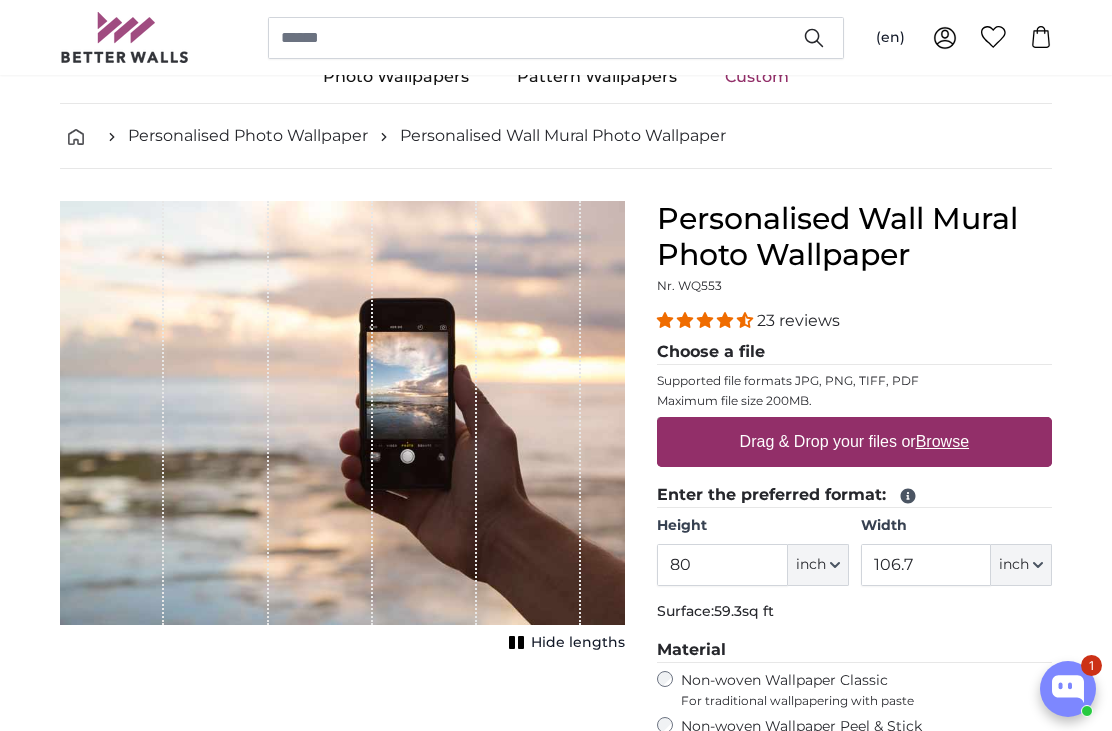 click on "Drag & Drop your files or  Browse" at bounding box center (854, 442) 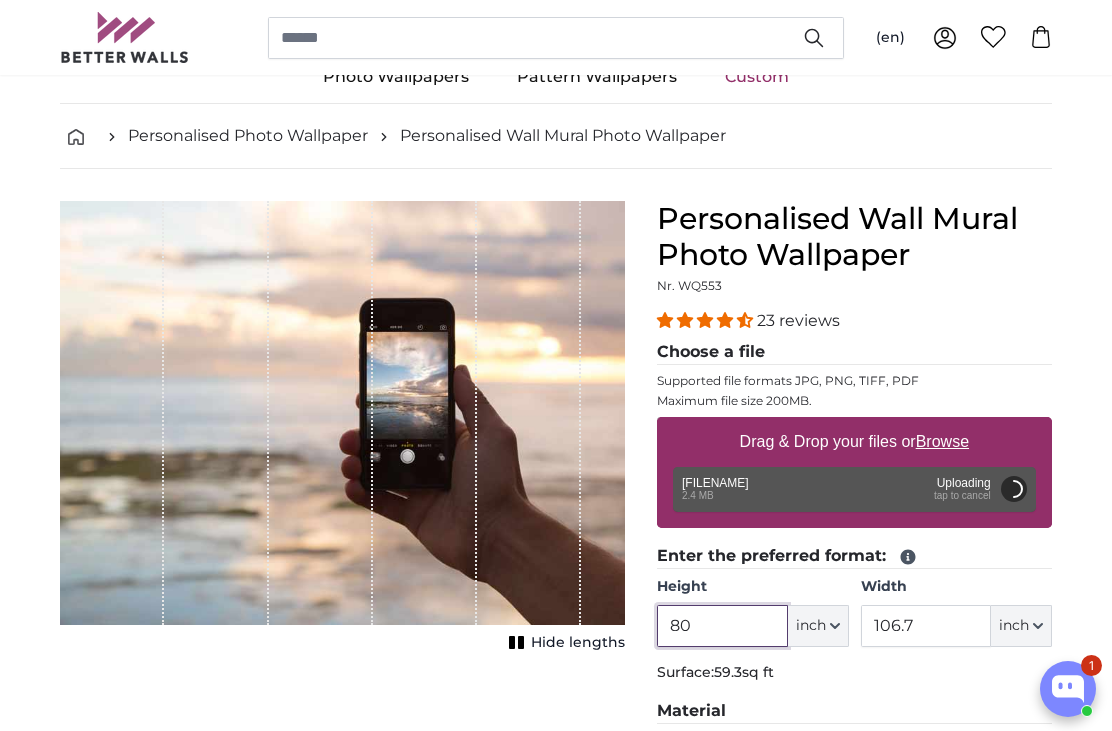 click on "80" at bounding box center [722, 626] 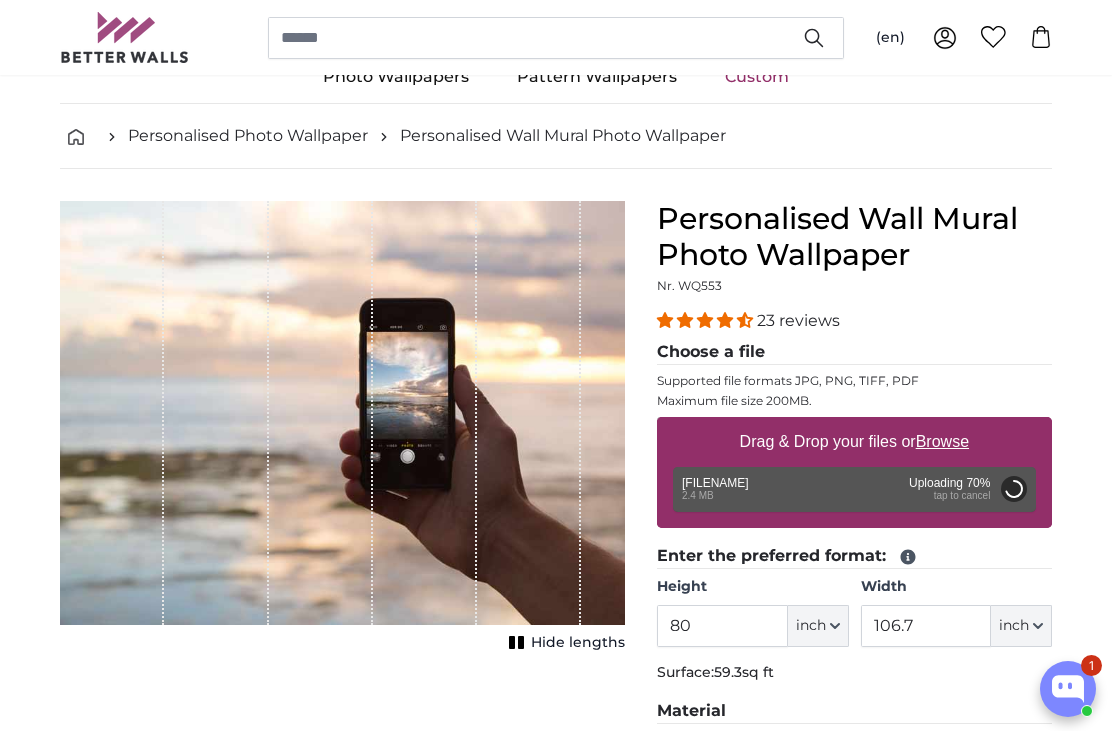 click on "Personalised Wall Mural Photo Wallpaper
Nr. WQ553
23 reviews" at bounding box center (854, 249) 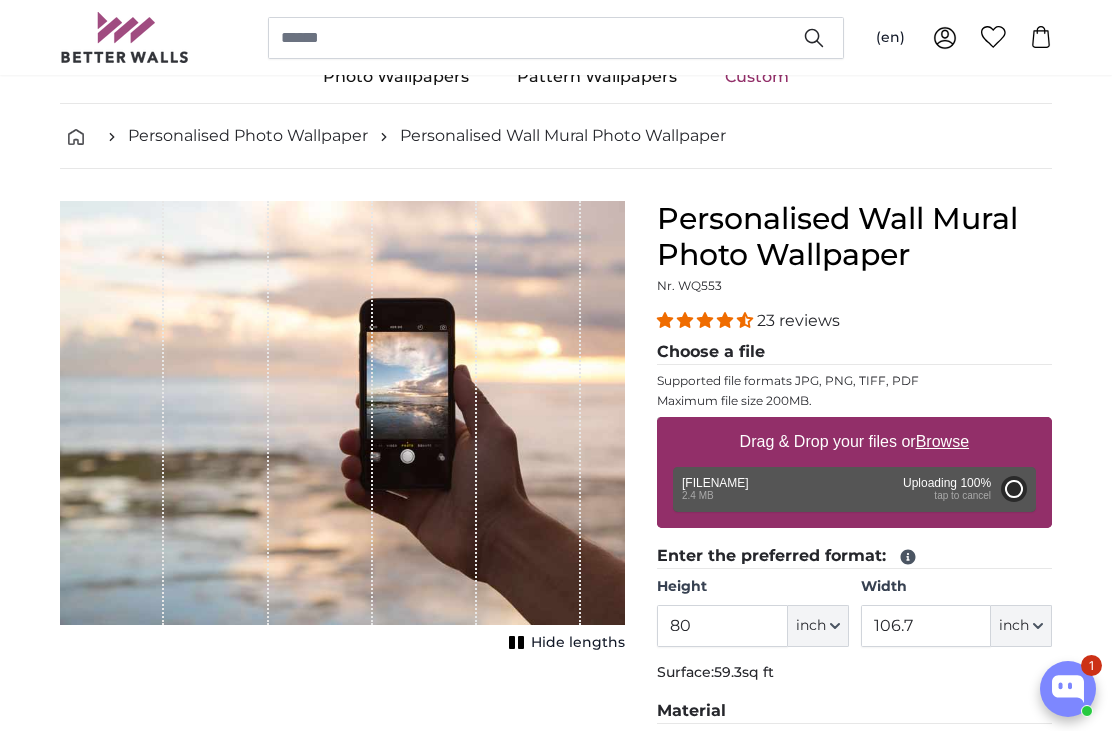 click on "inch" 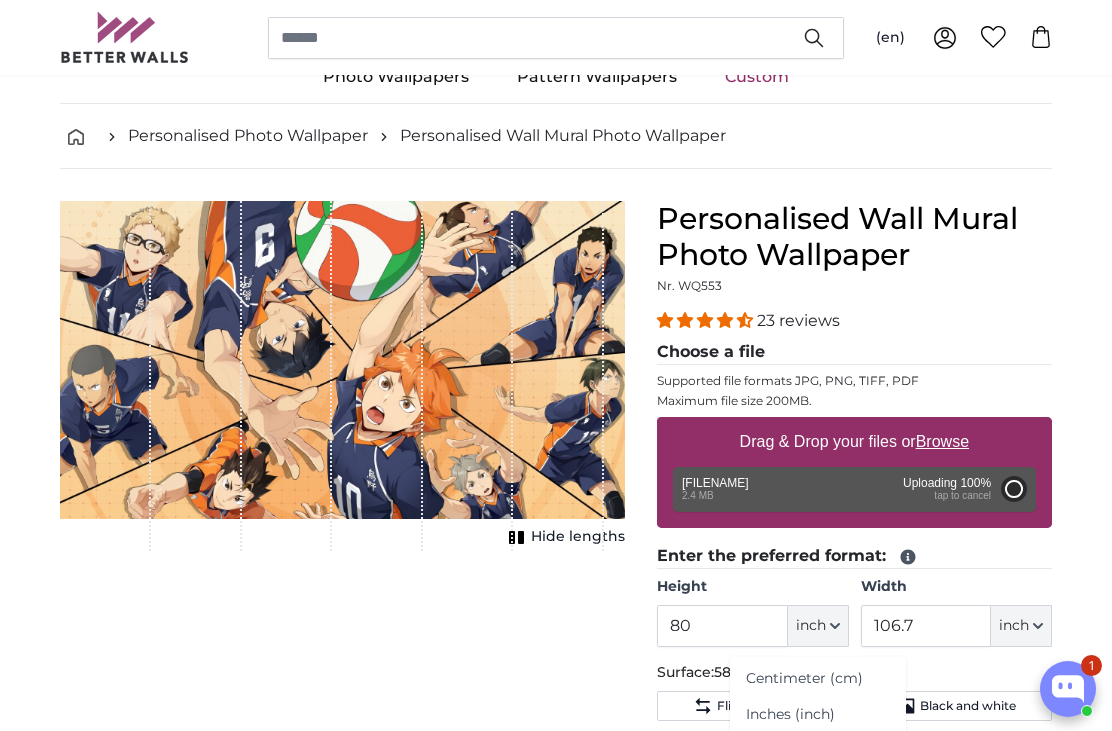 type on "68.9" 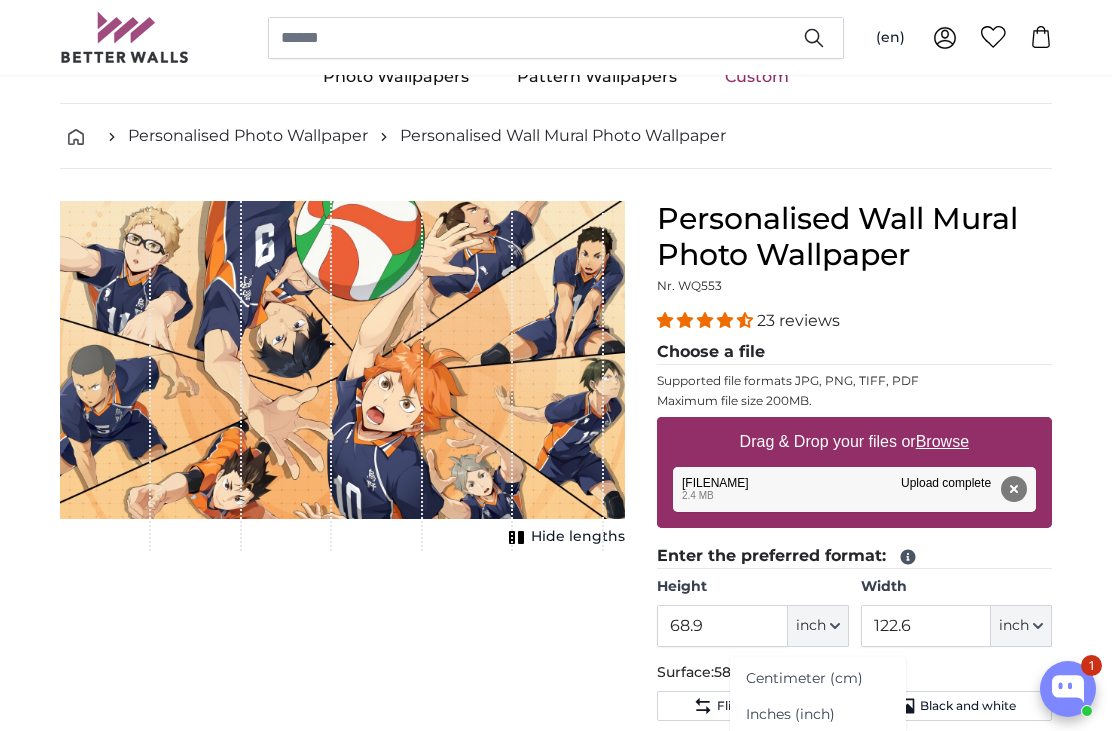 click on "Centimeter (cm)" 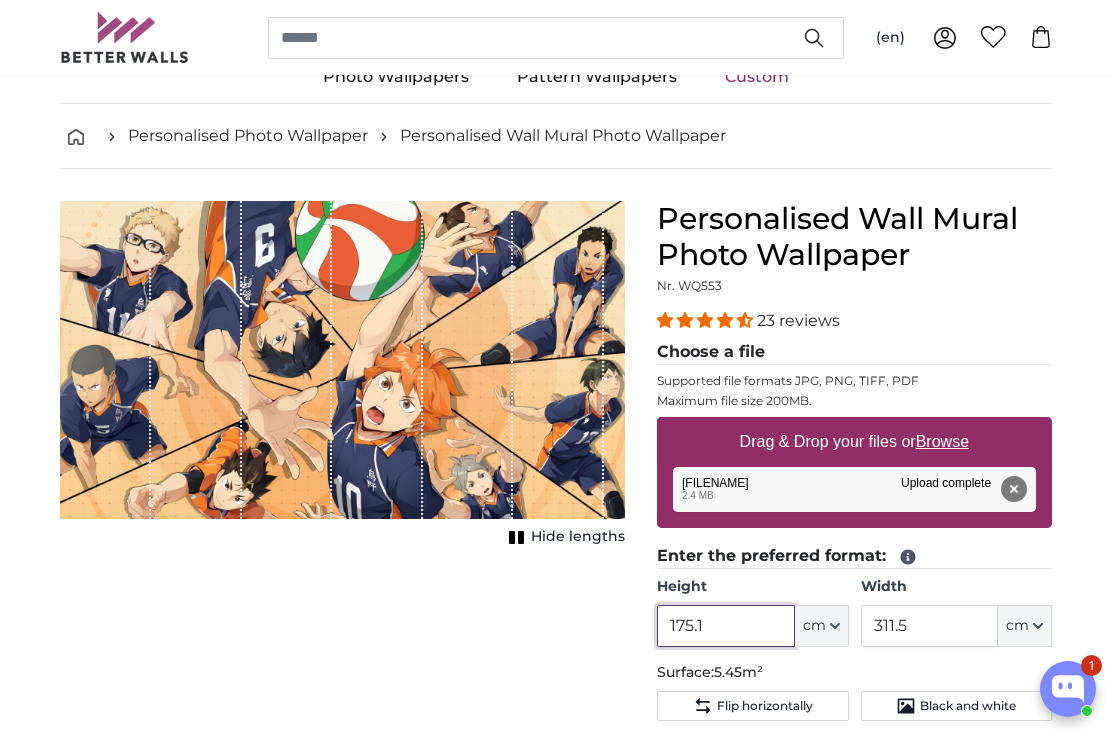 click on "175.1" at bounding box center (725, 626) 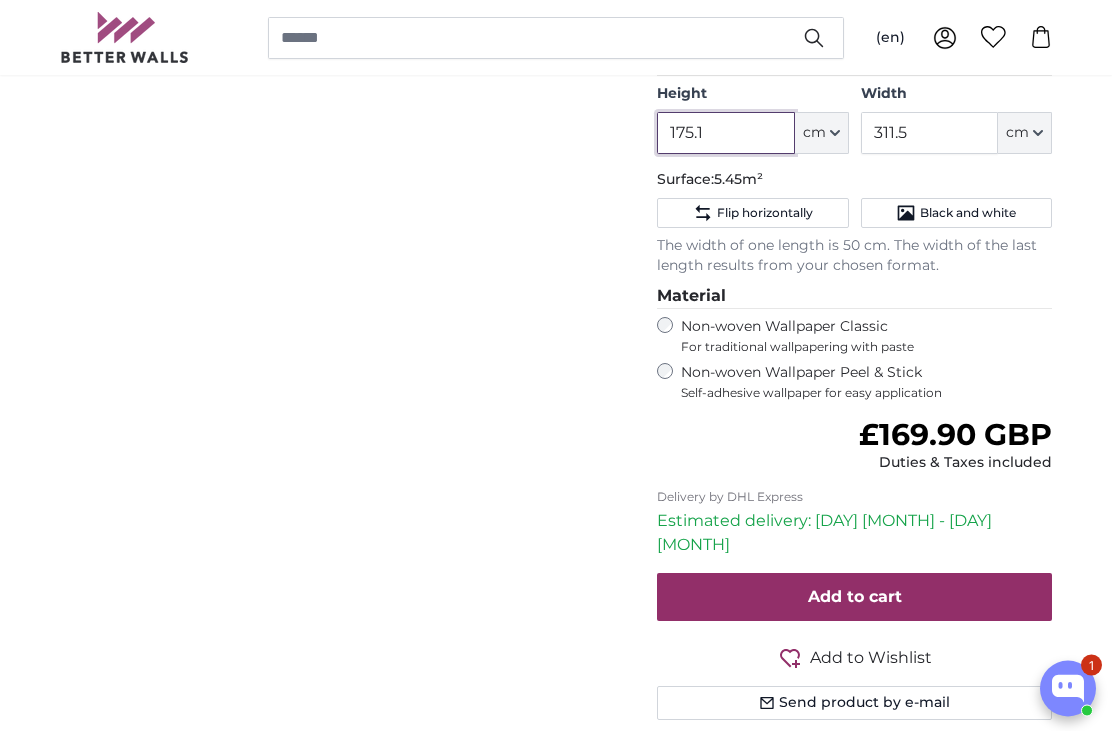 scroll, scrollTop: 547, scrollLeft: 0, axis: vertical 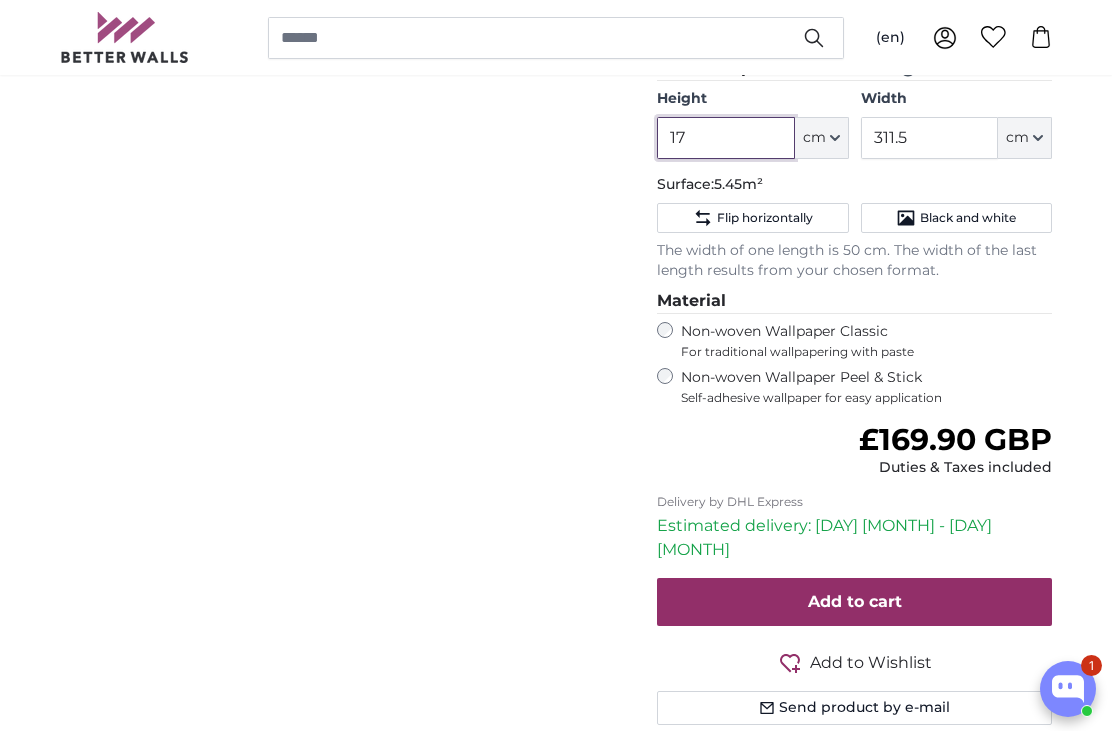 type on "1" 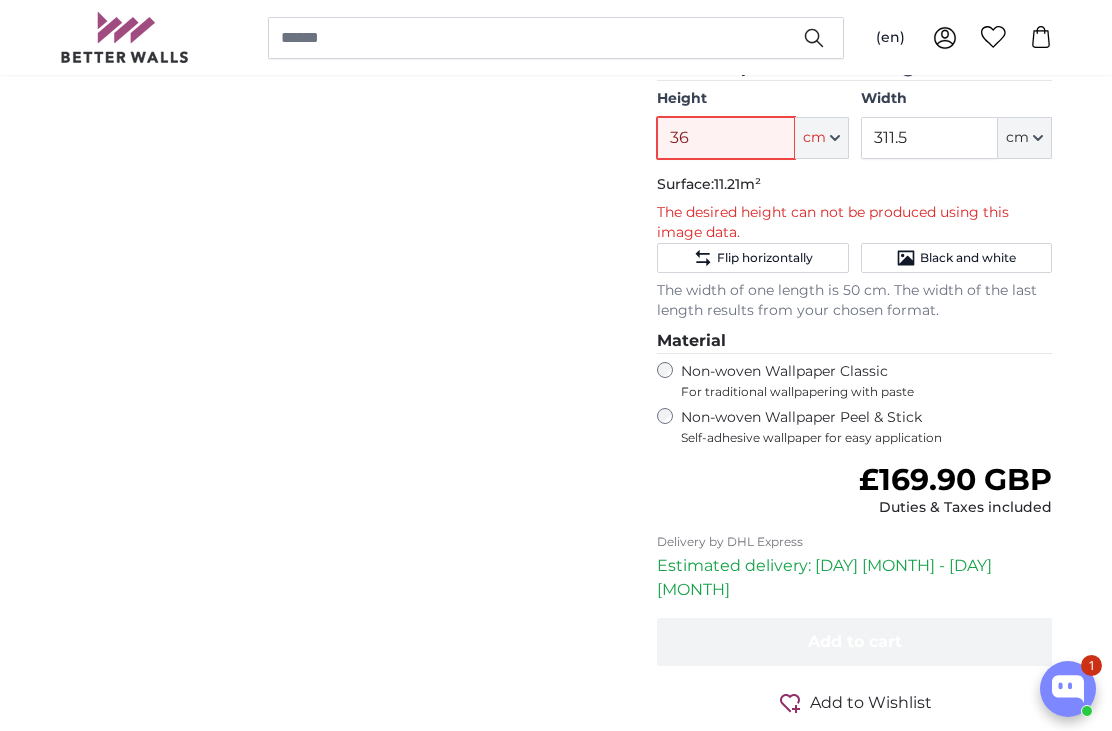 type on "3" 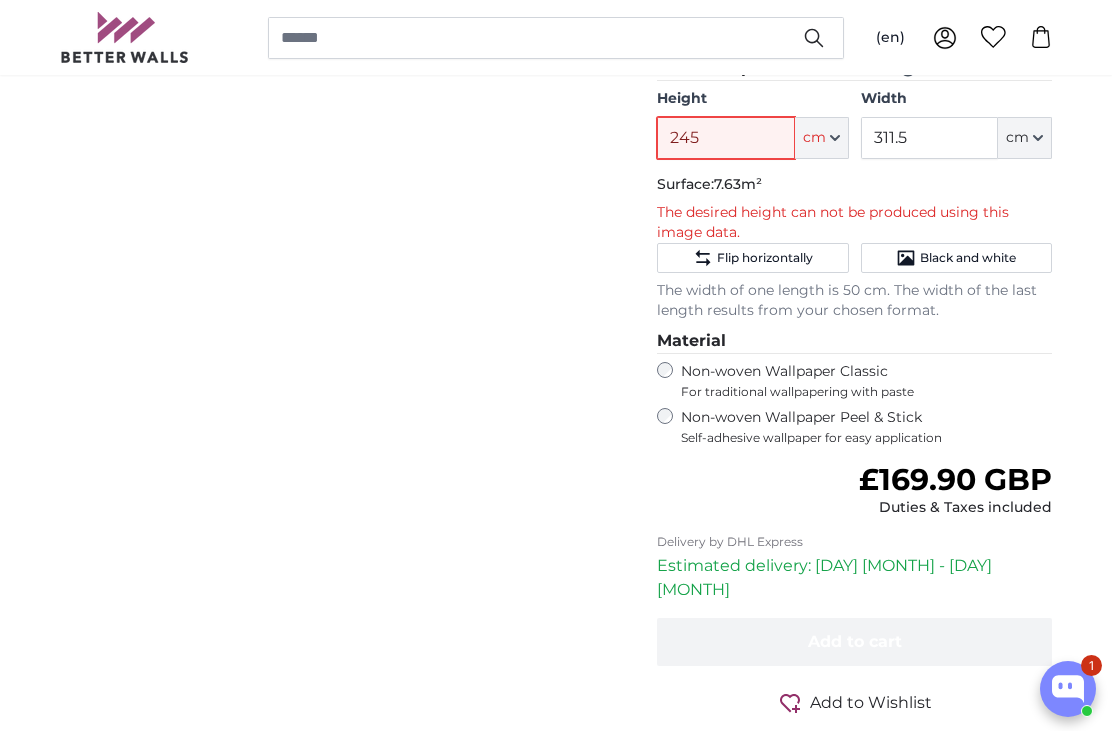 type on "245" 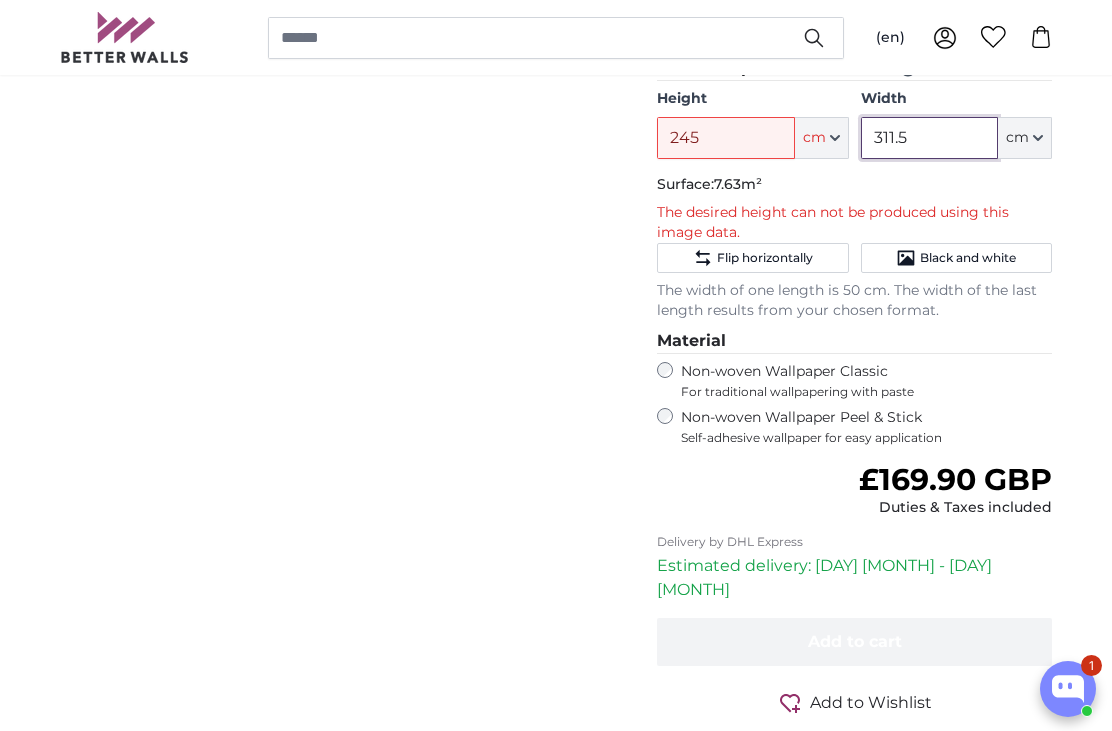 click on "311.5" at bounding box center (929, 138) 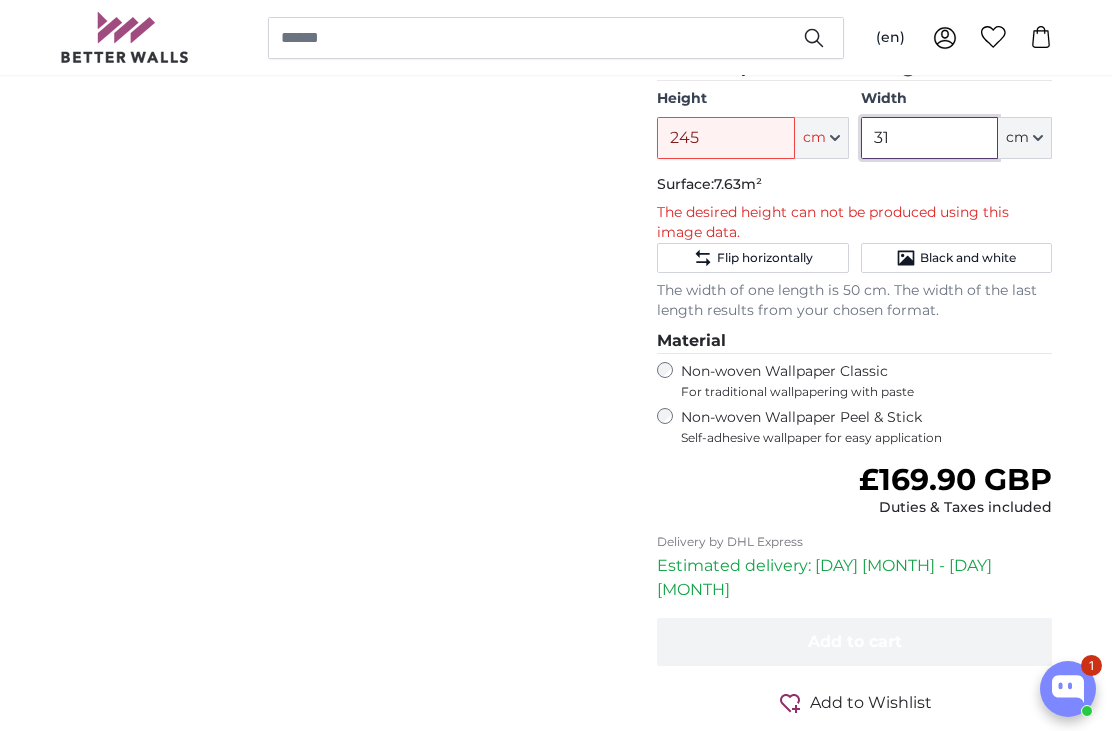 type on "3" 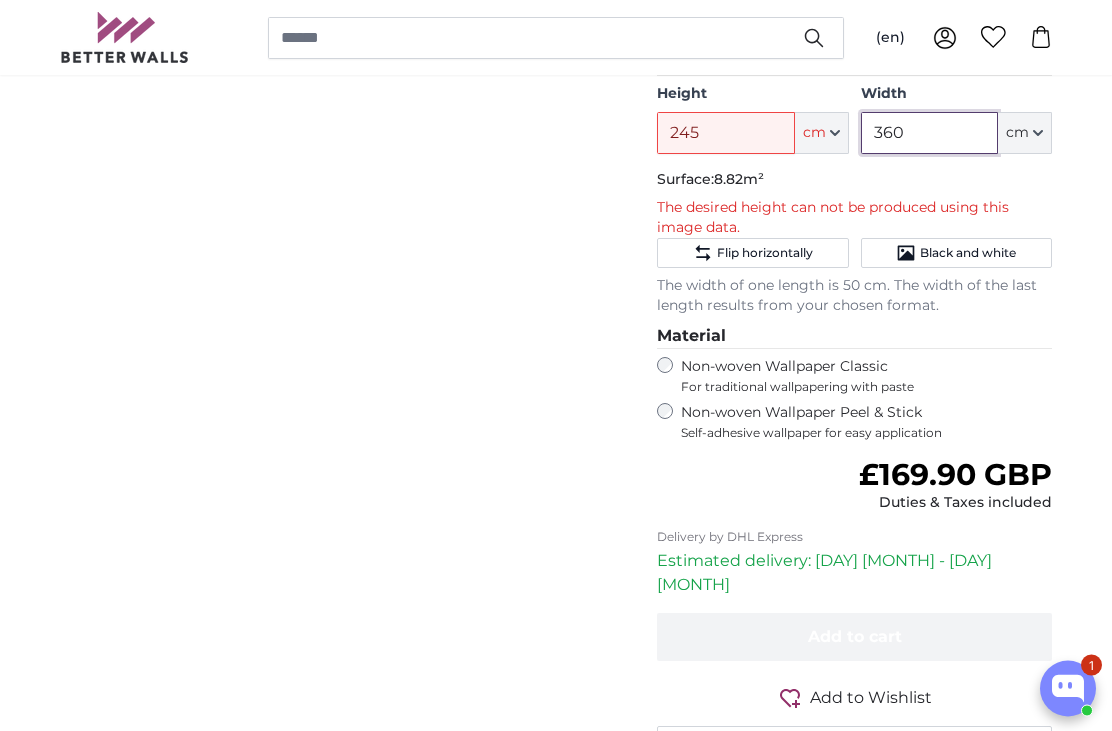 scroll, scrollTop: 552, scrollLeft: 0, axis: vertical 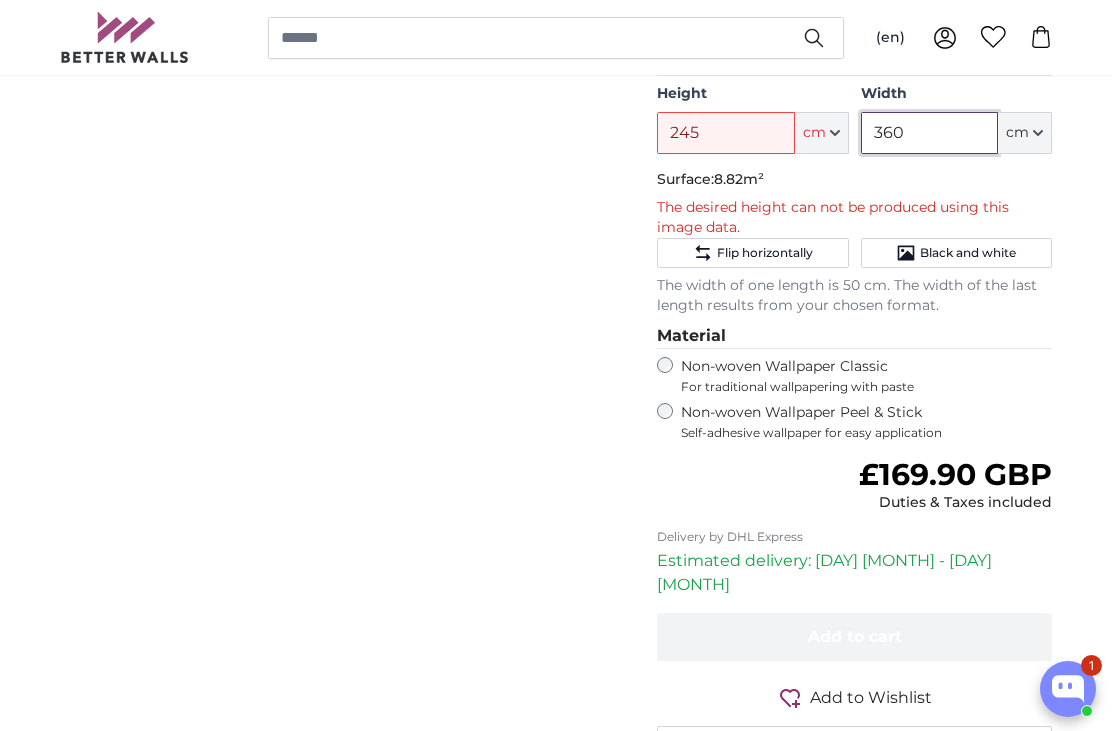 type on "360" 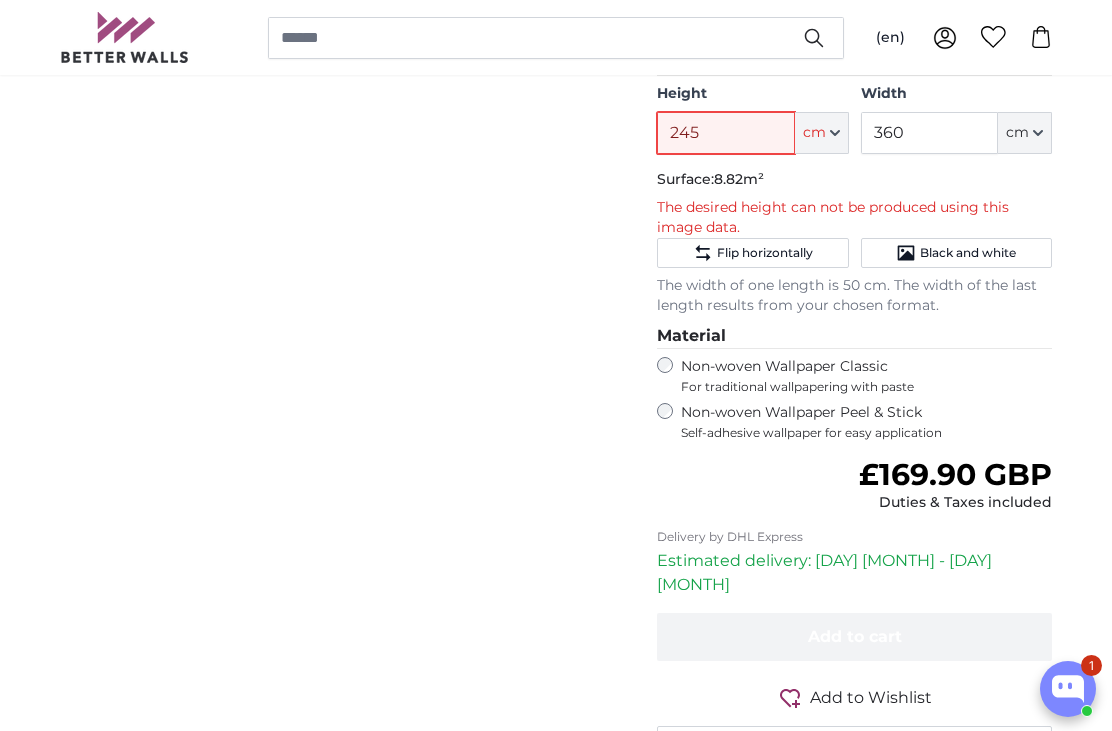 click on "245" at bounding box center (725, 133) 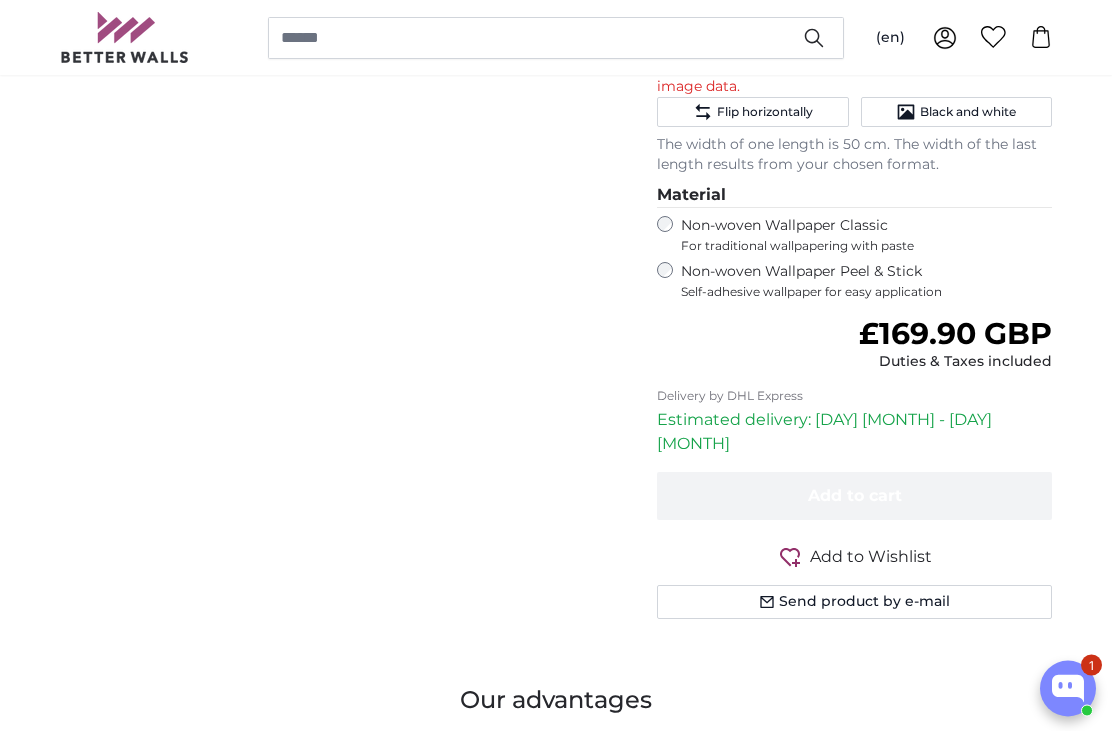 scroll, scrollTop: 693, scrollLeft: 0, axis: vertical 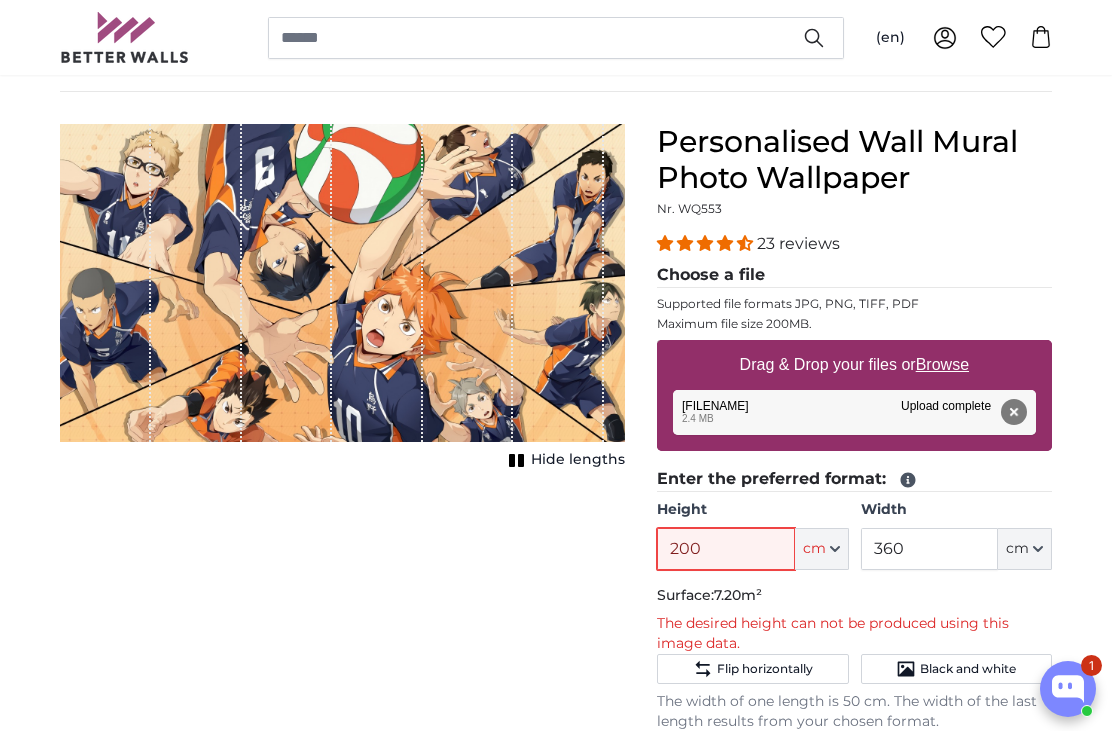 click on "200" at bounding box center [725, 549] 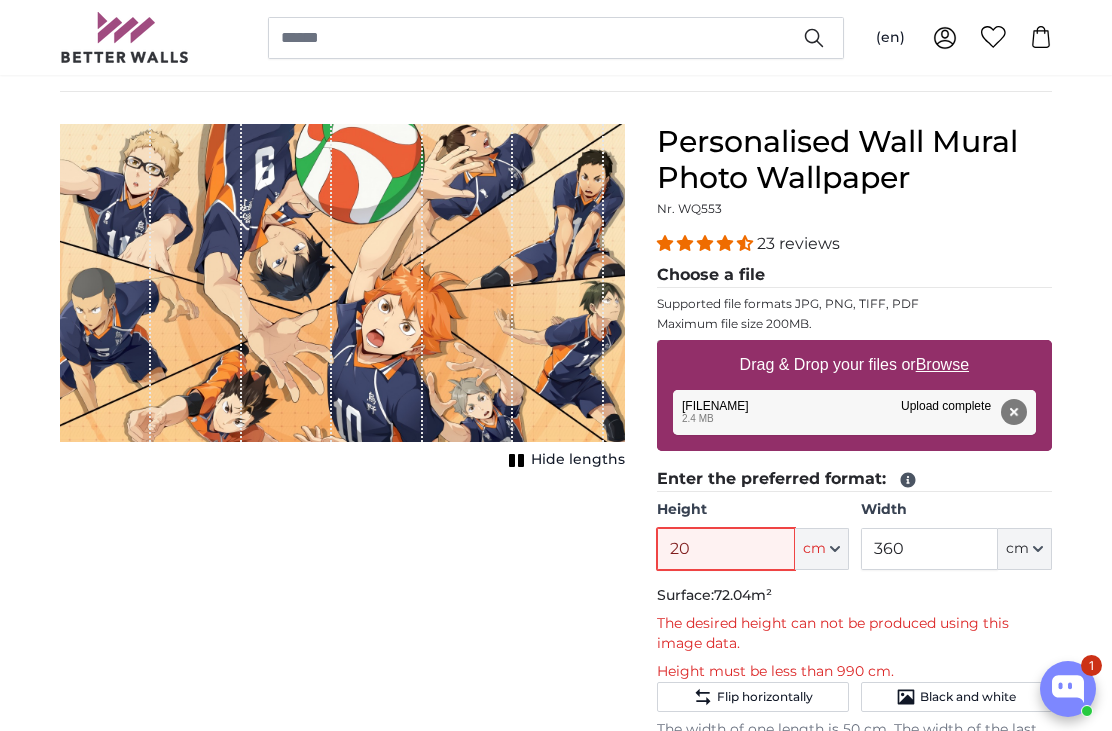 type on "2" 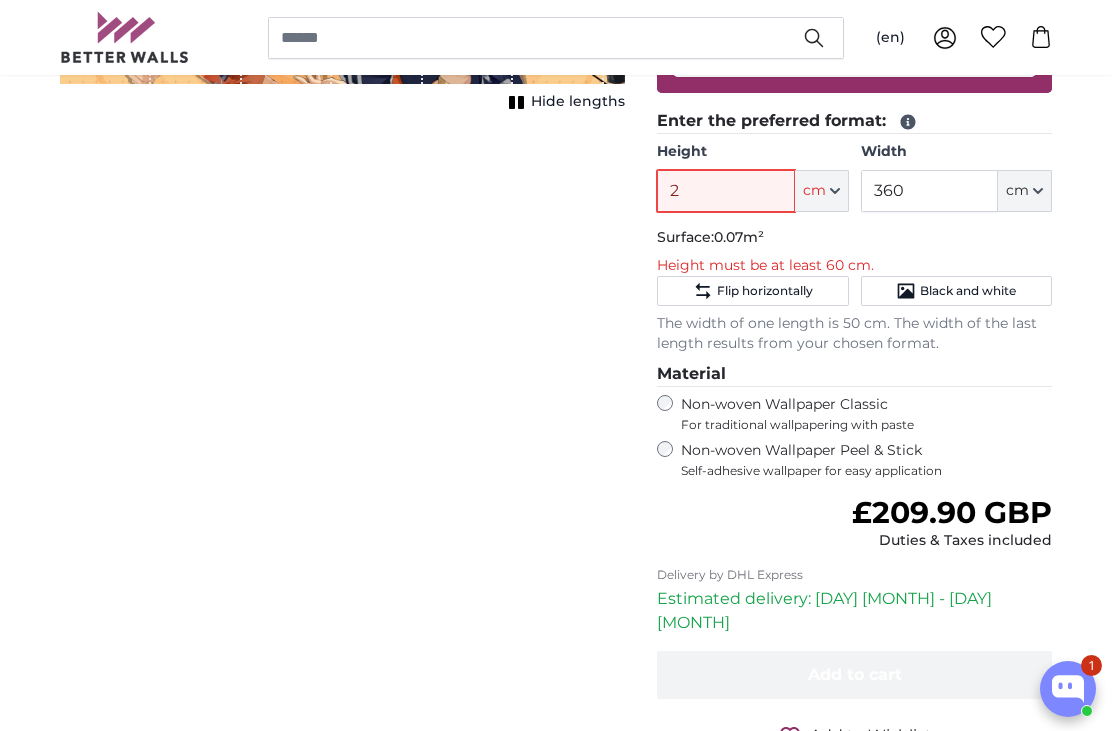scroll, scrollTop: 491, scrollLeft: 0, axis: vertical 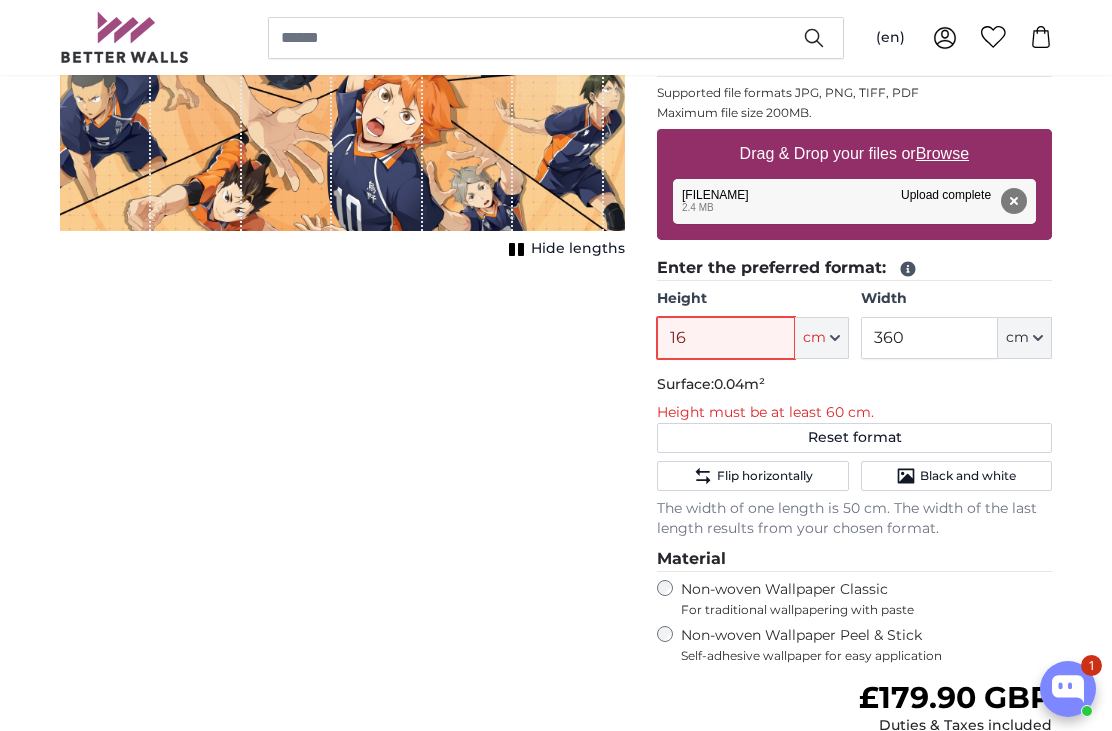 type on "160" 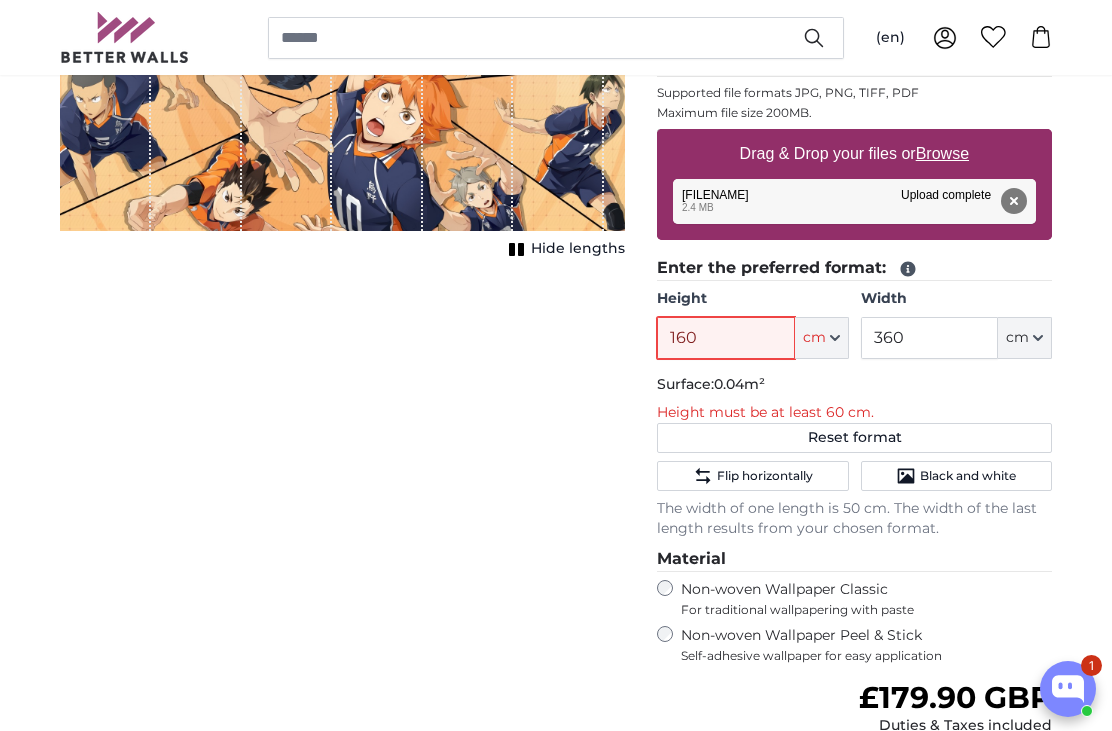 type 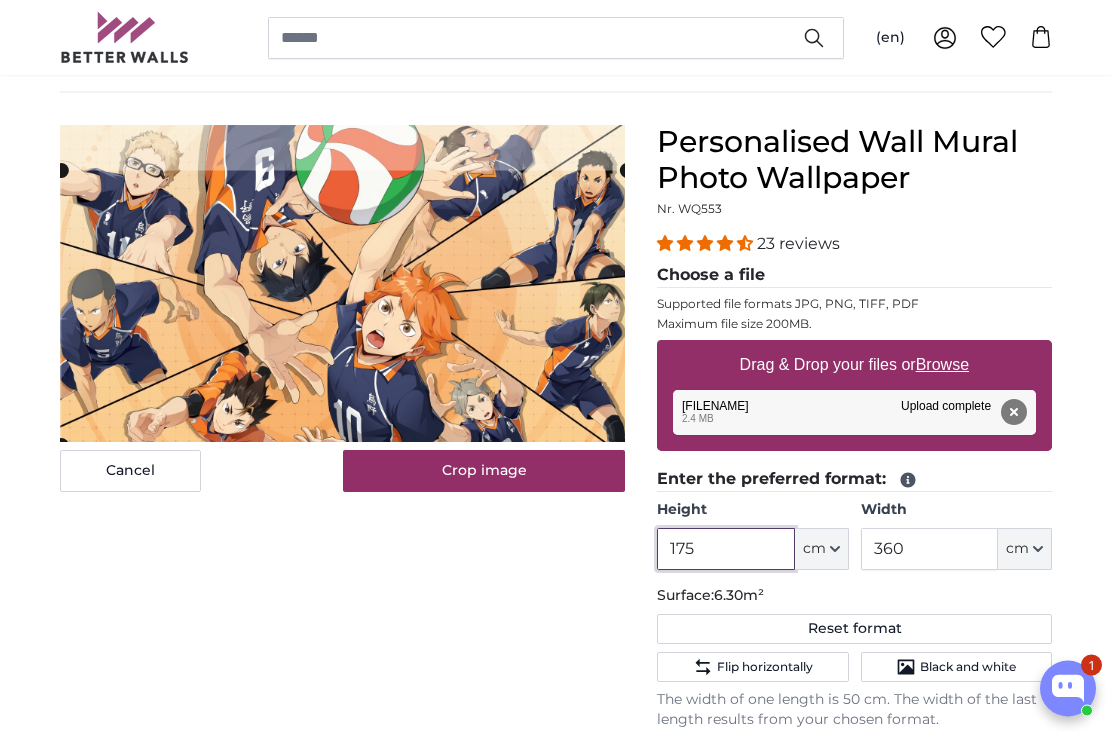 scroll, scrollTop: 136, scrollLeft: 0, axis: vertical 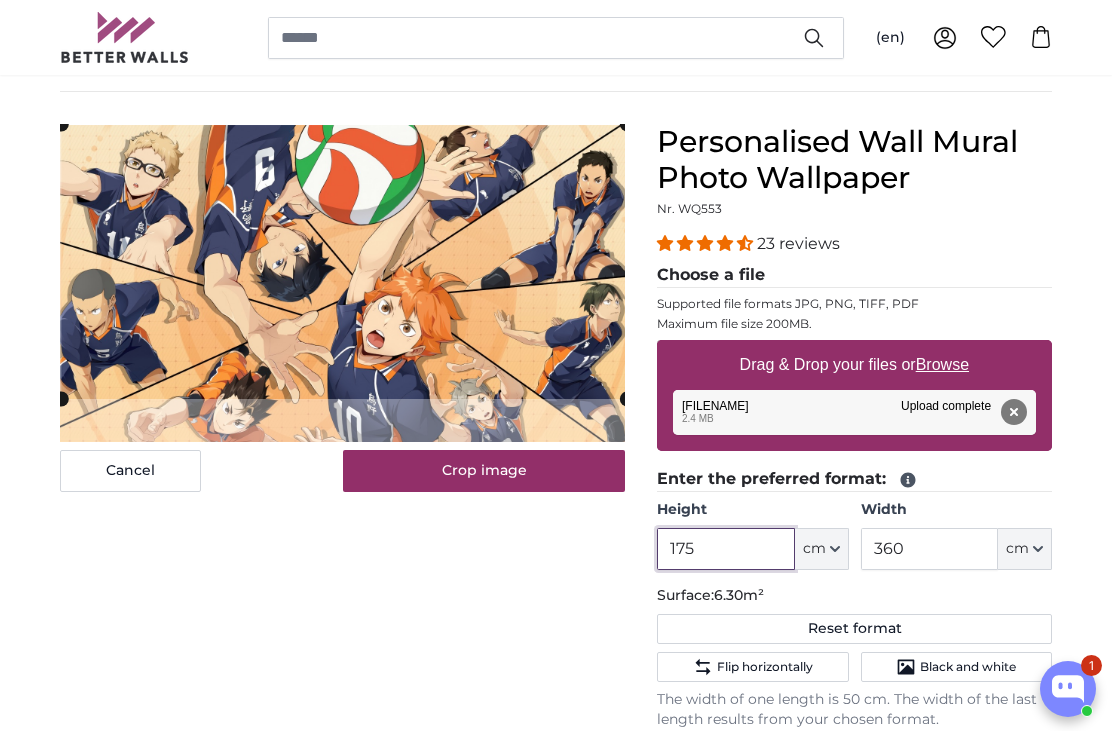 type on "175" 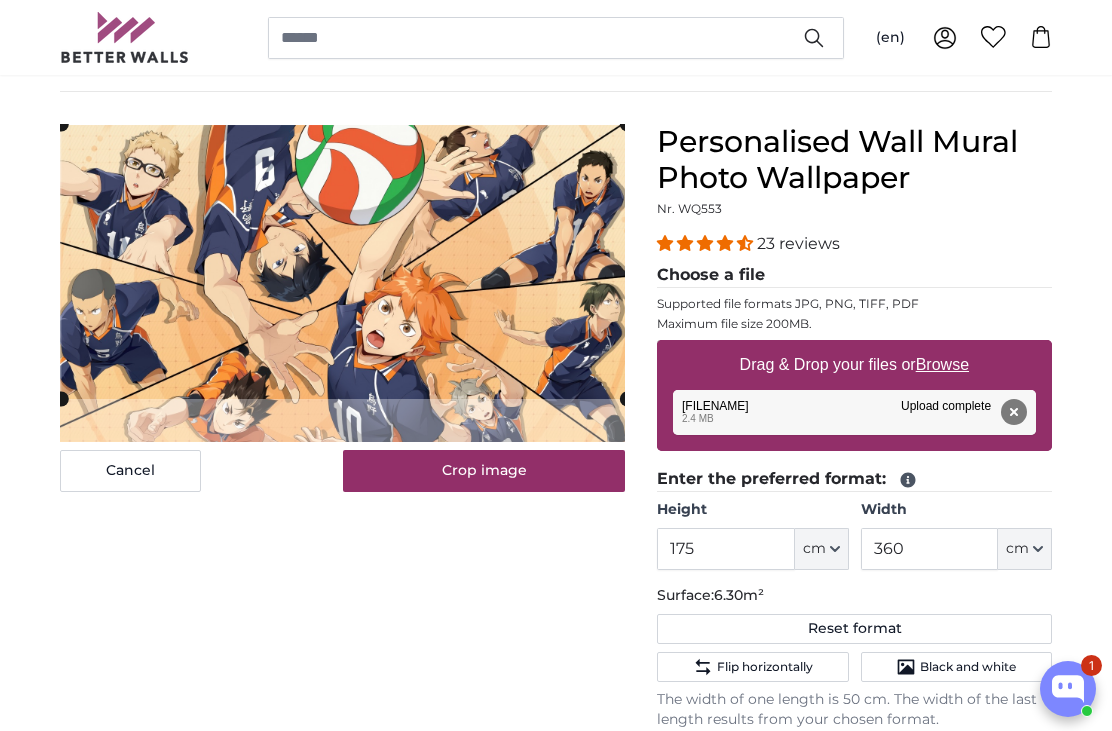 click on "Personalised Wall Mural Photo Wallpaper
Nr. WQ553
23 reviews
Choose a file
Supported file formats JPG, PNG, TIFF, PDF
Maximum file size 200MB.
Drag & Drop your files or  Browse [FILENAME] Remove Retry Remove Upload Cancel Retry Remove [FILENAME] edit 2.4 MB Upload complete tap to undo [FILENAME] Upload complete
175" at bounding box center (854, 673) 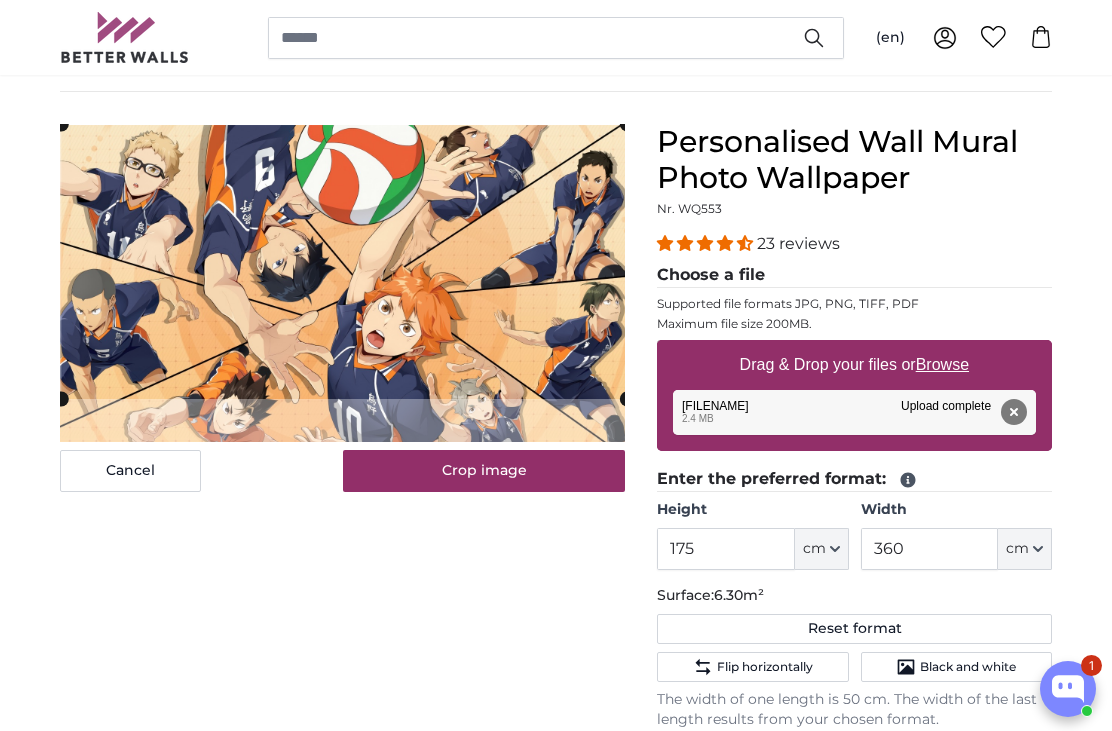 click at bounding box center (342, 284) 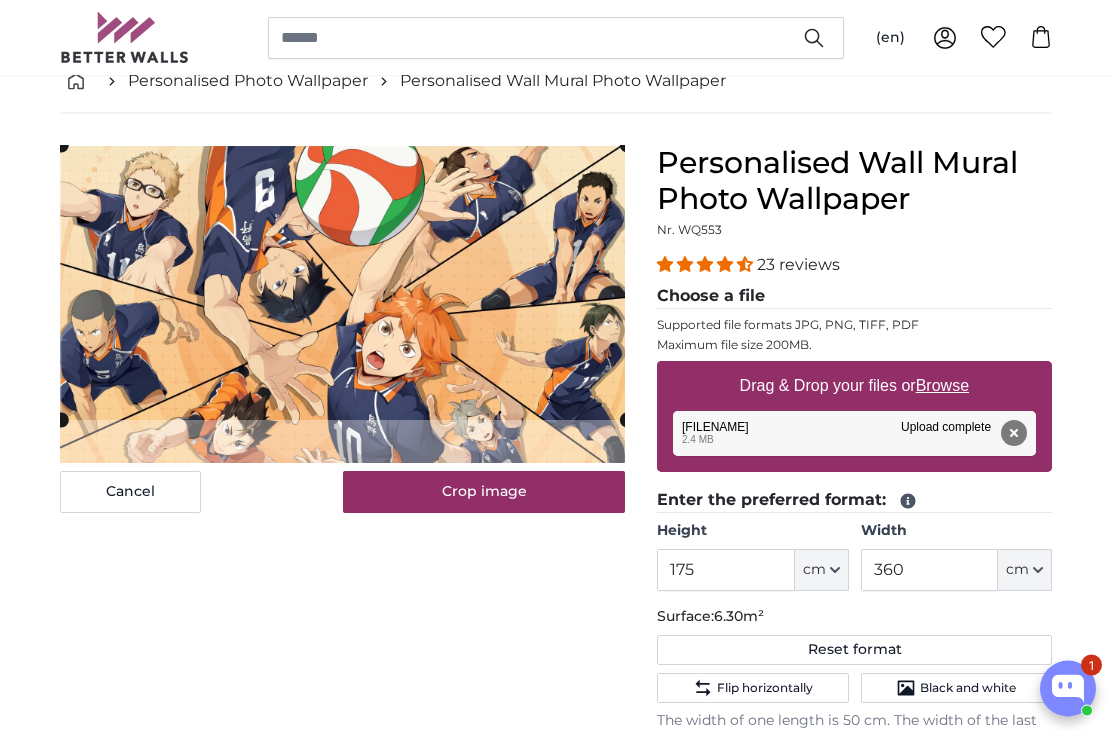 scroll, scrollTop: 115, scrollLeft: 0, axis: vertical 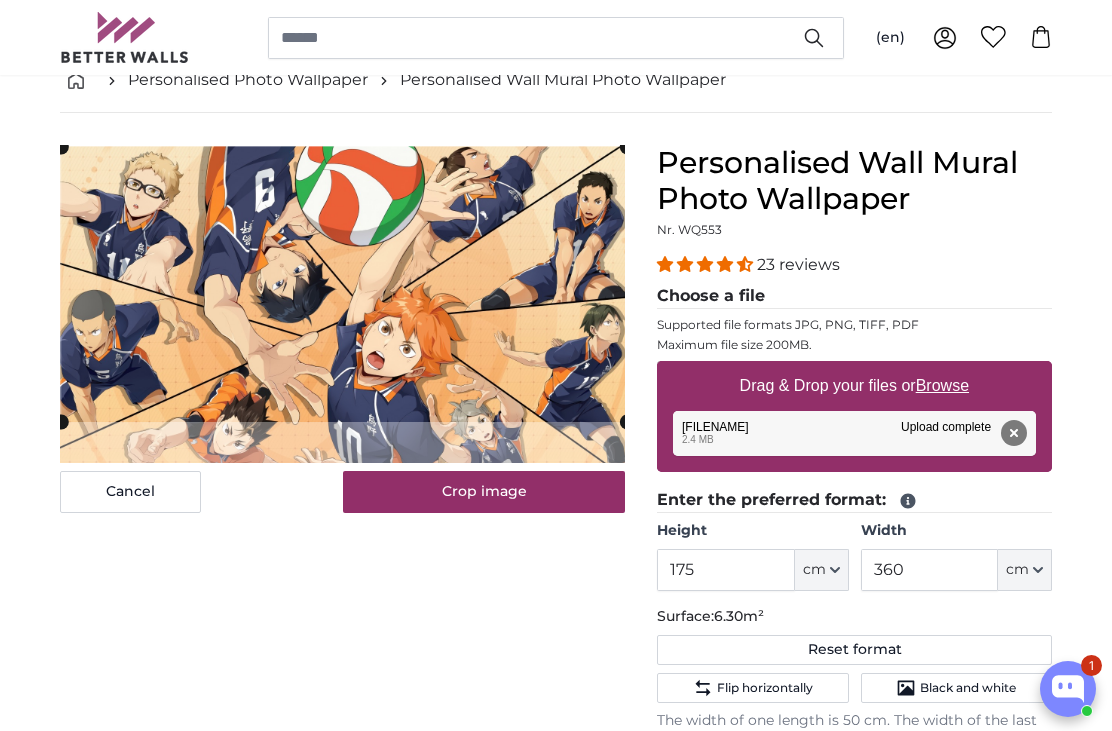click 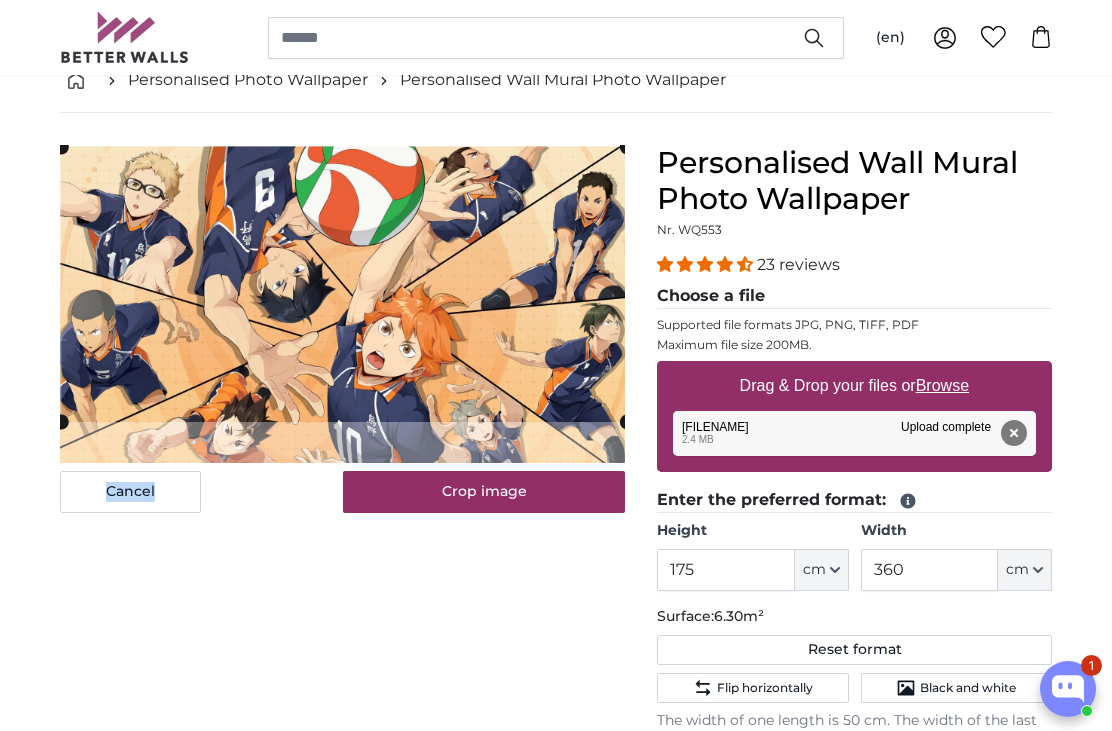 click 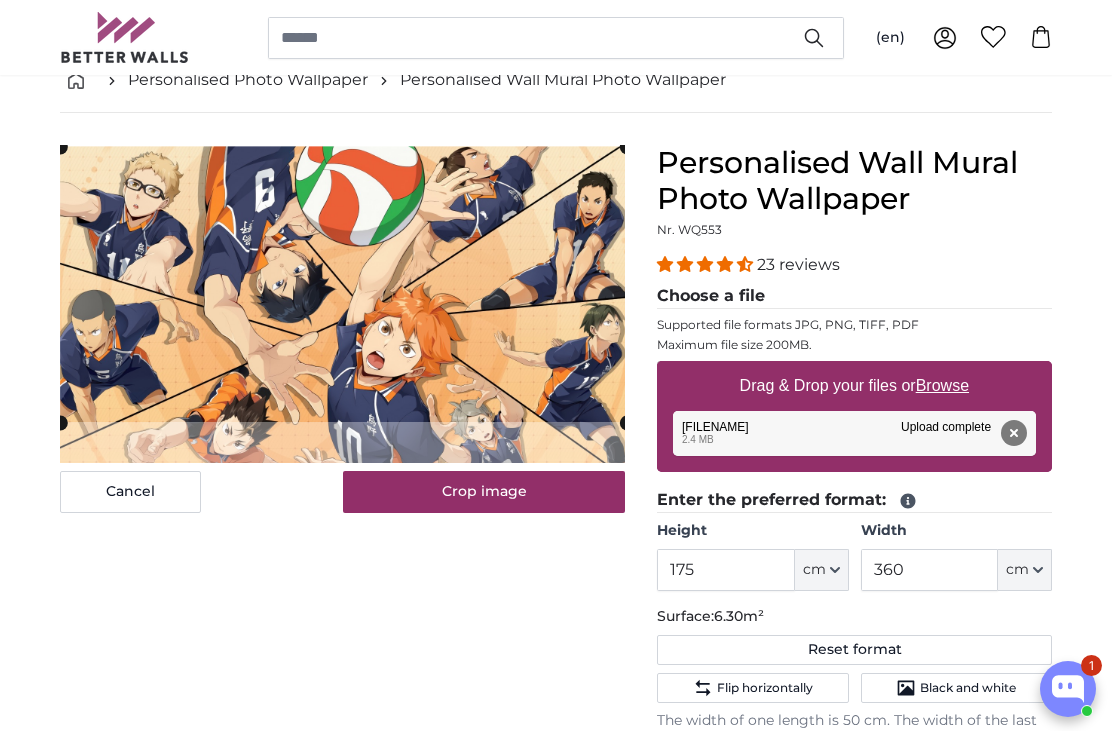 click 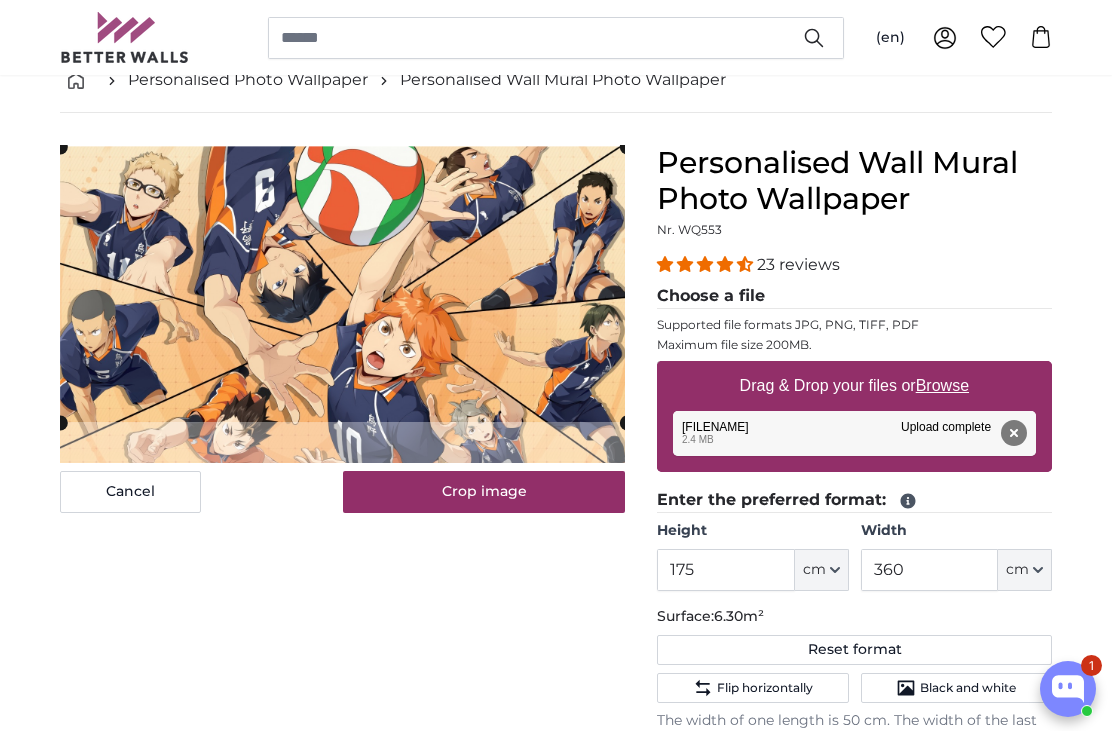 click on "Cancel
Crop image
Hide lengths
Personalised Wall Mural Photo Wallpaper
Nr. WQ553
23 reviews" at bounding box center (556, 678) 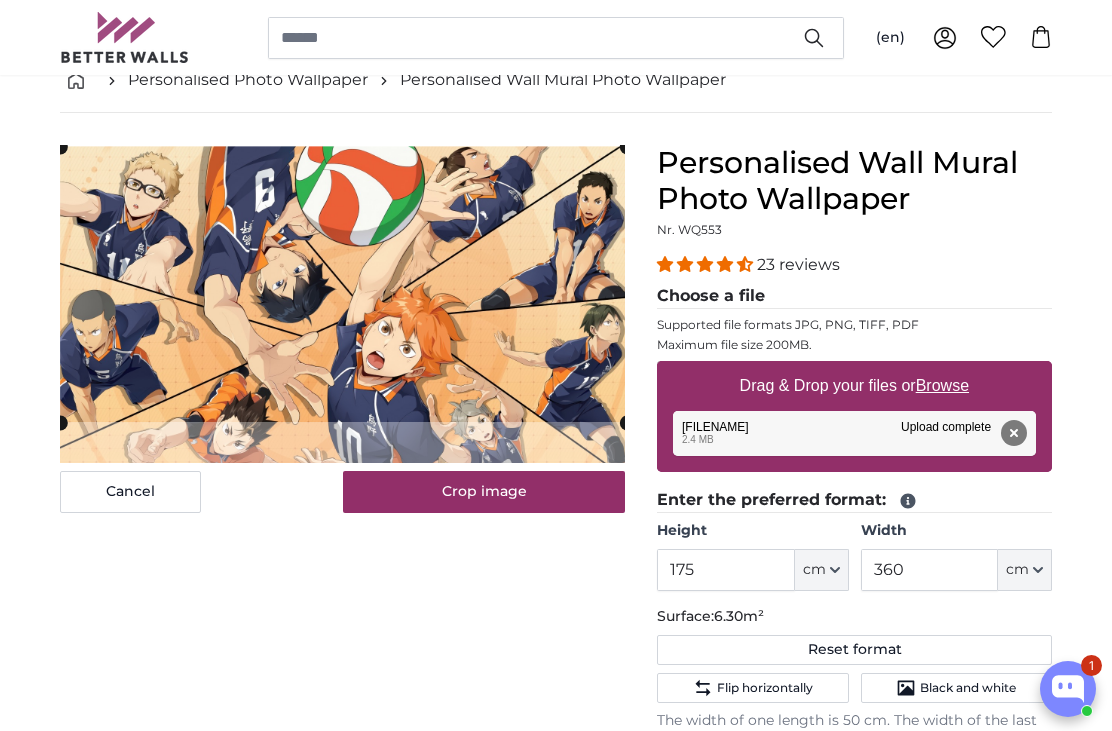 click 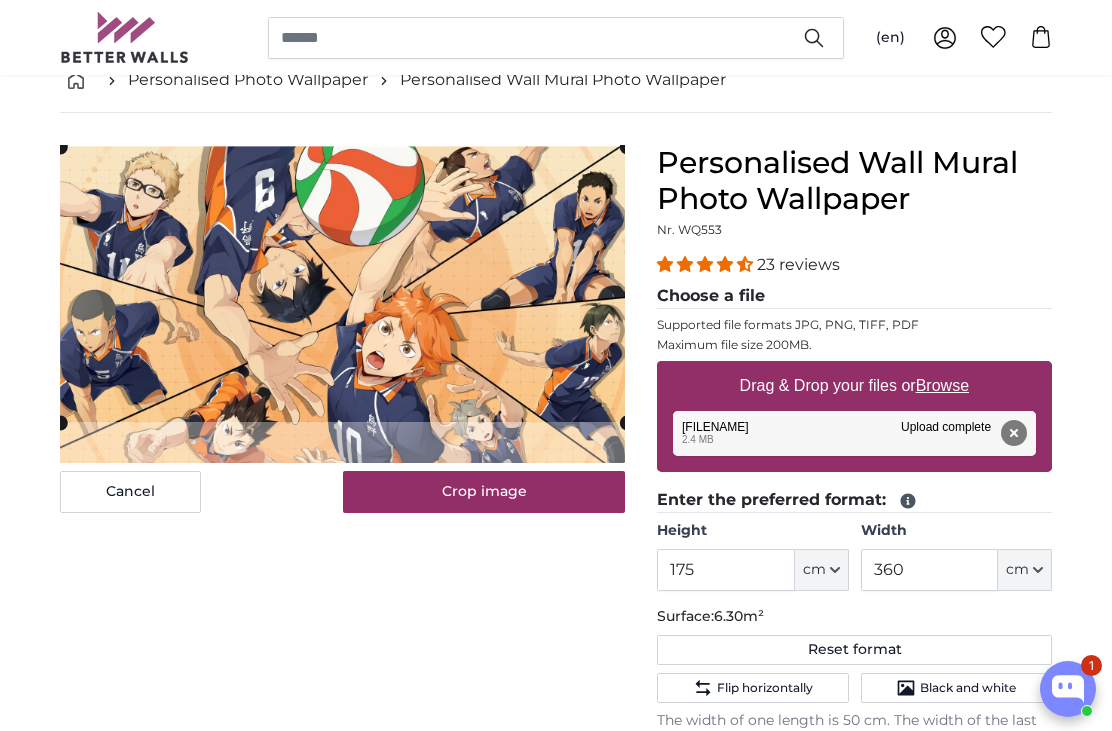 click on "cm" 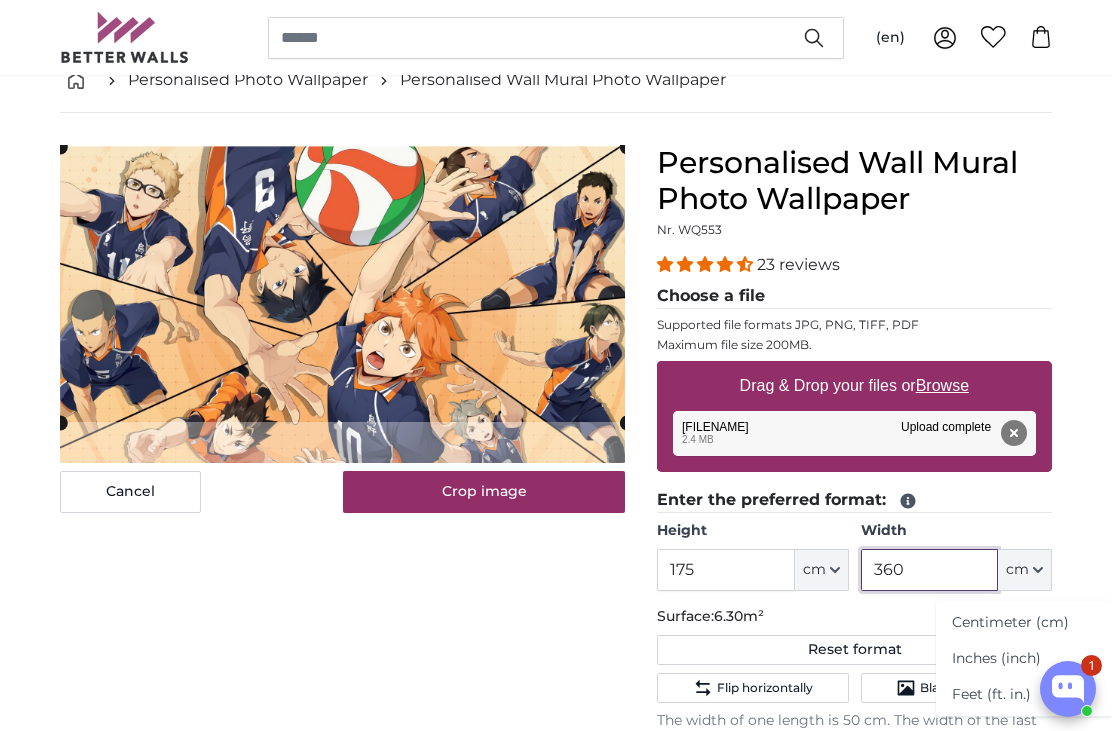 click on "360" at bounding box center (929, 570) 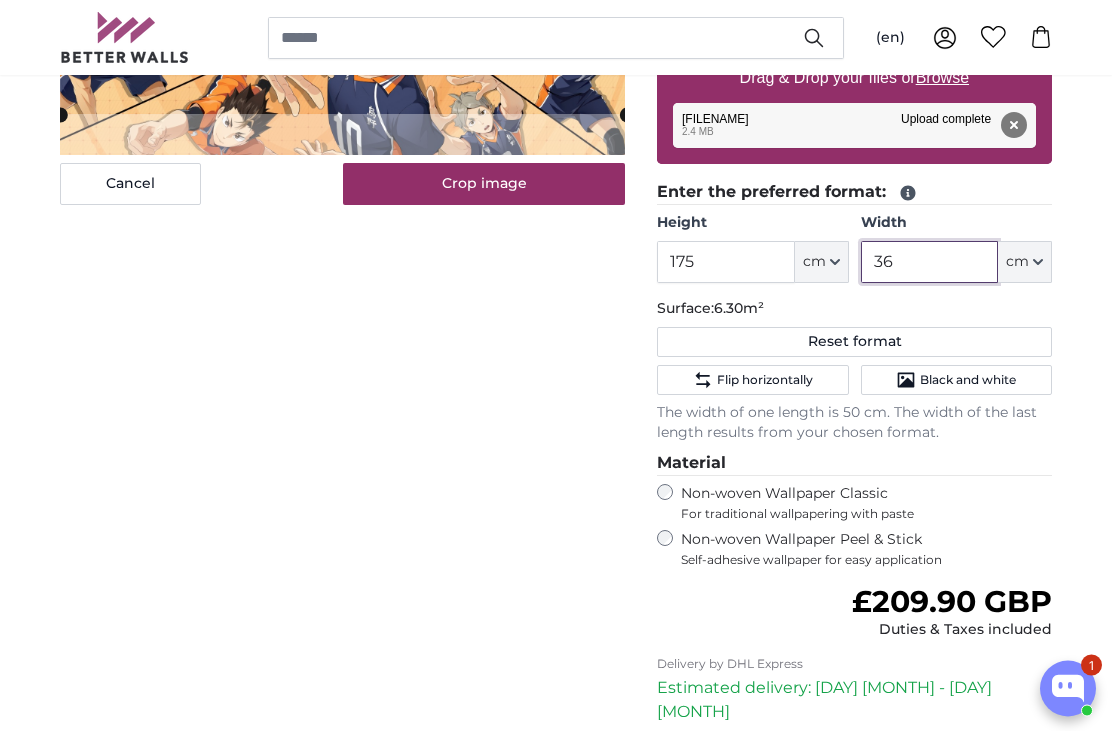 scroll, scrollTop: 423, scrollLeft: 0, axis: vertical 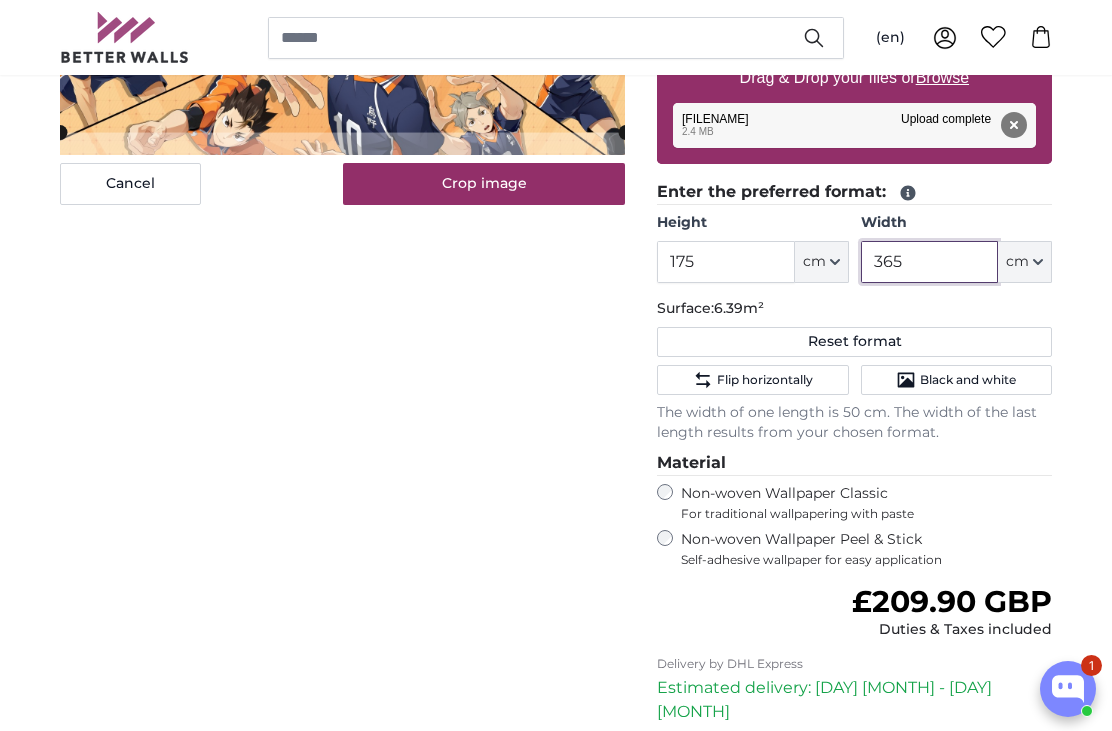 type on "365" 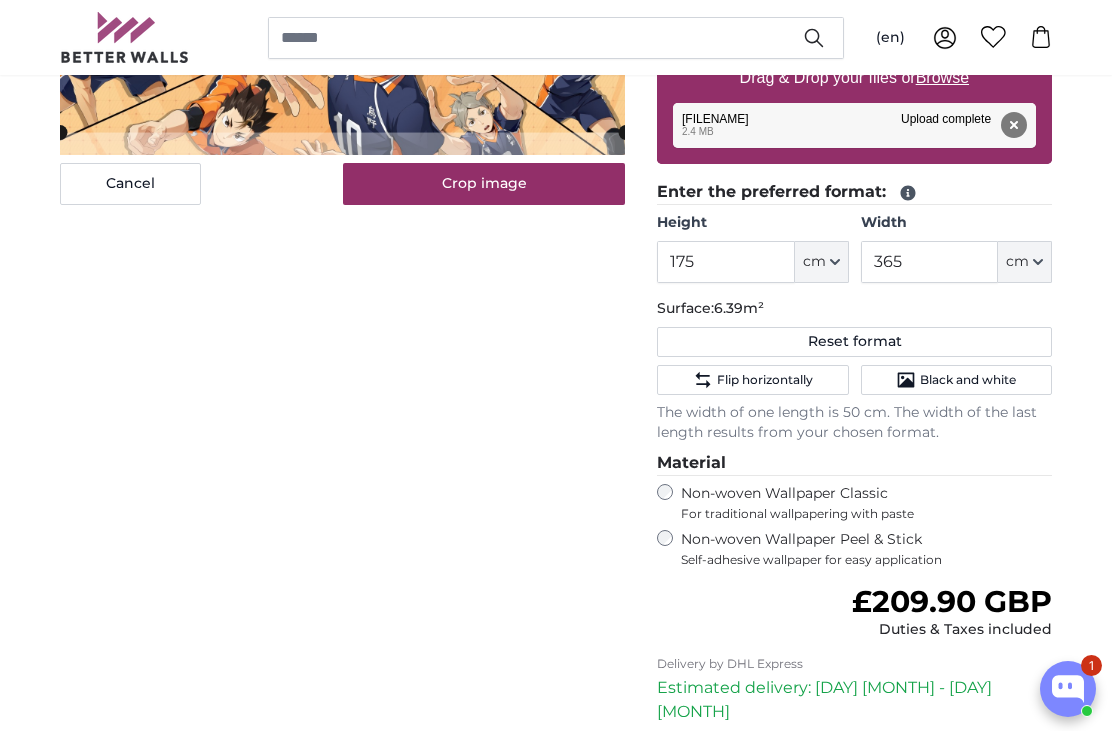click on "Cancel
Crop image
Hide lengths" at bounding box center (342, 386) 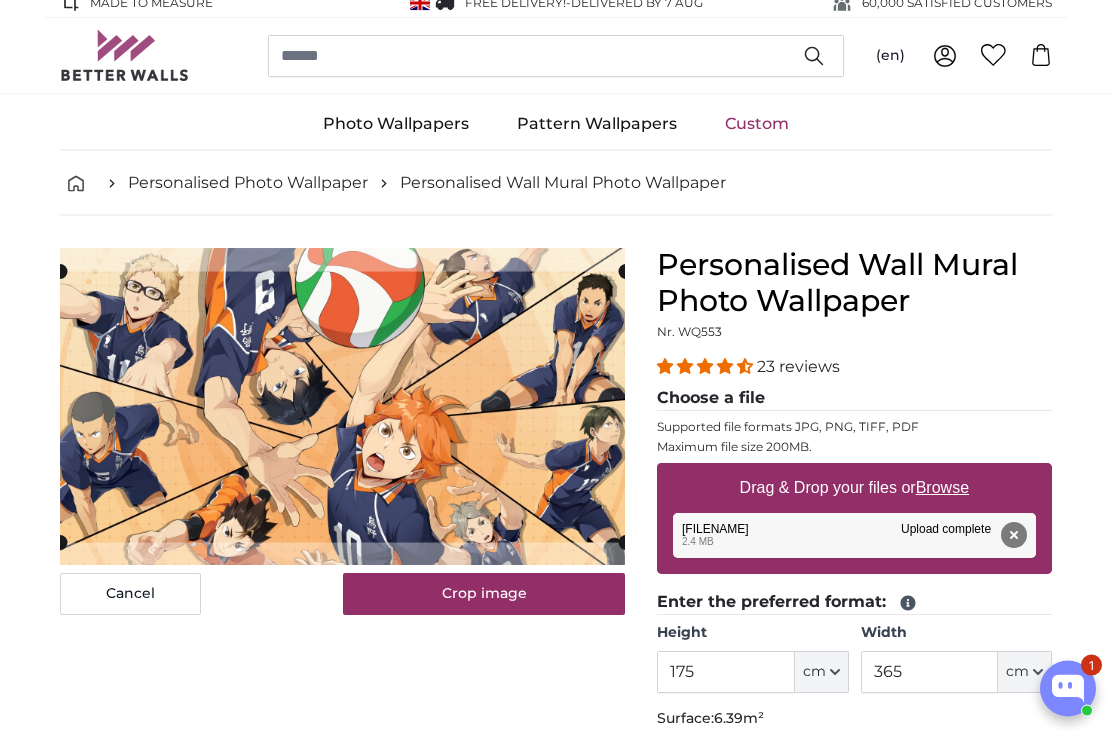 scroll, scrollTop: 13, scrollLeft: 0, axis: vertical 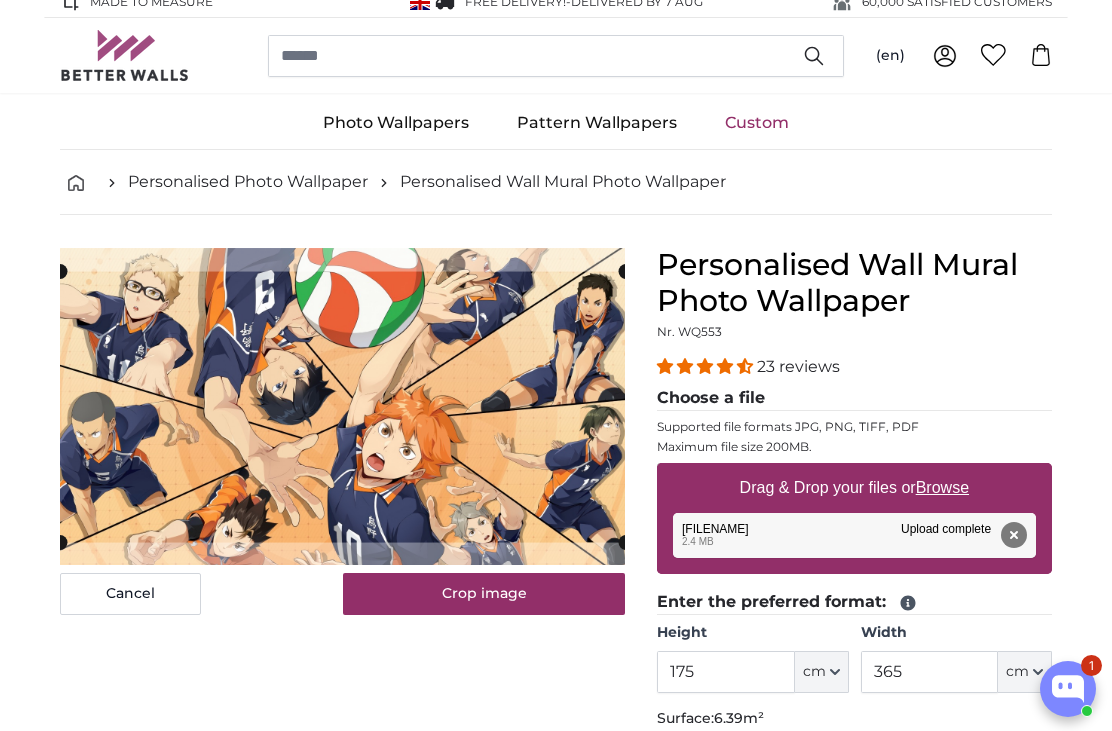 click on "Cancel" at bounding box center [130, 594] 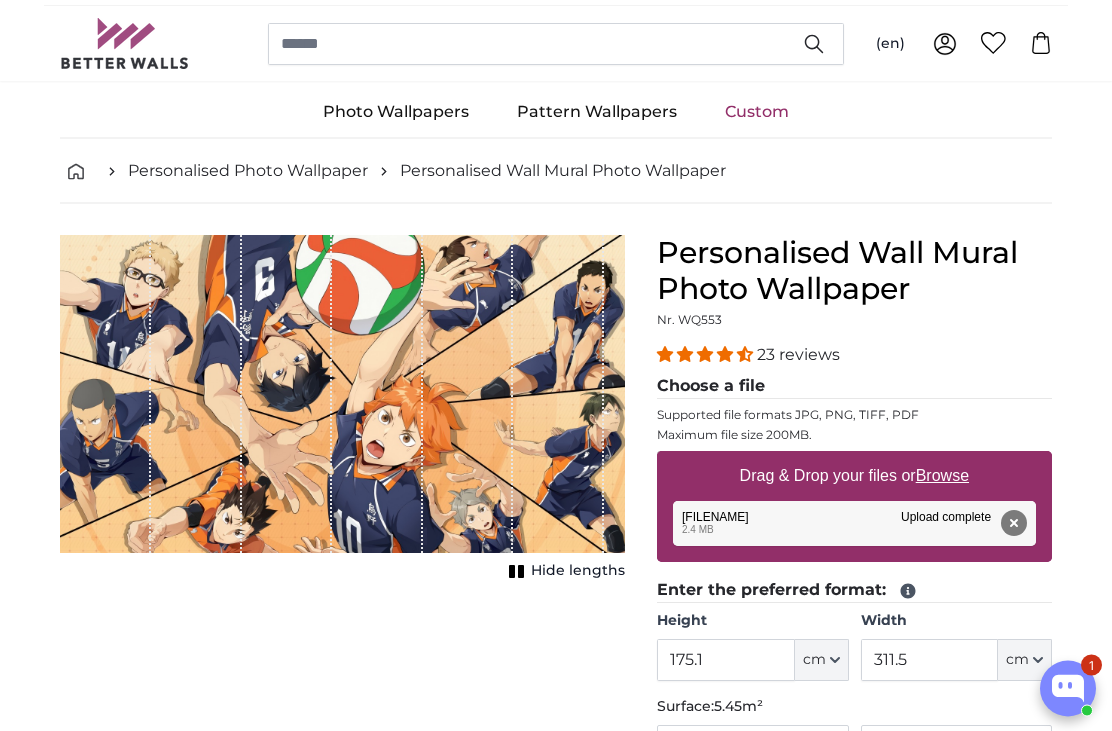 scroll, scrollTop: 0, scrollLeft: 0, axis: both 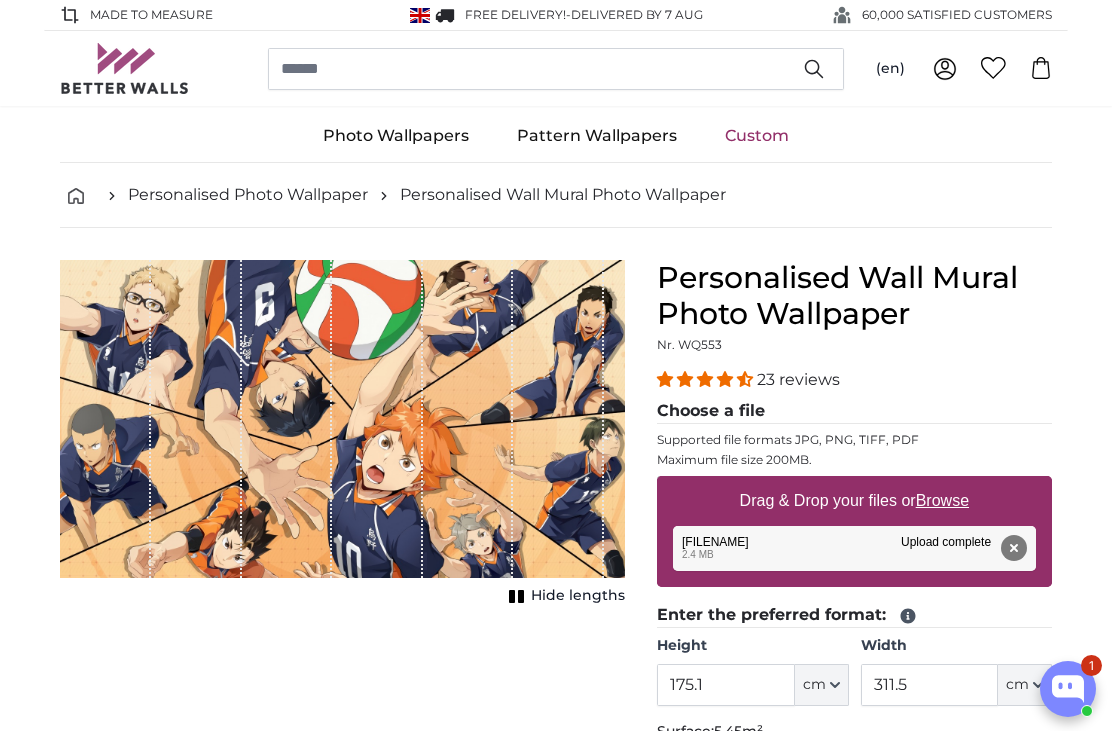 click on "Hide lengths" at bounding box center [564, 596] 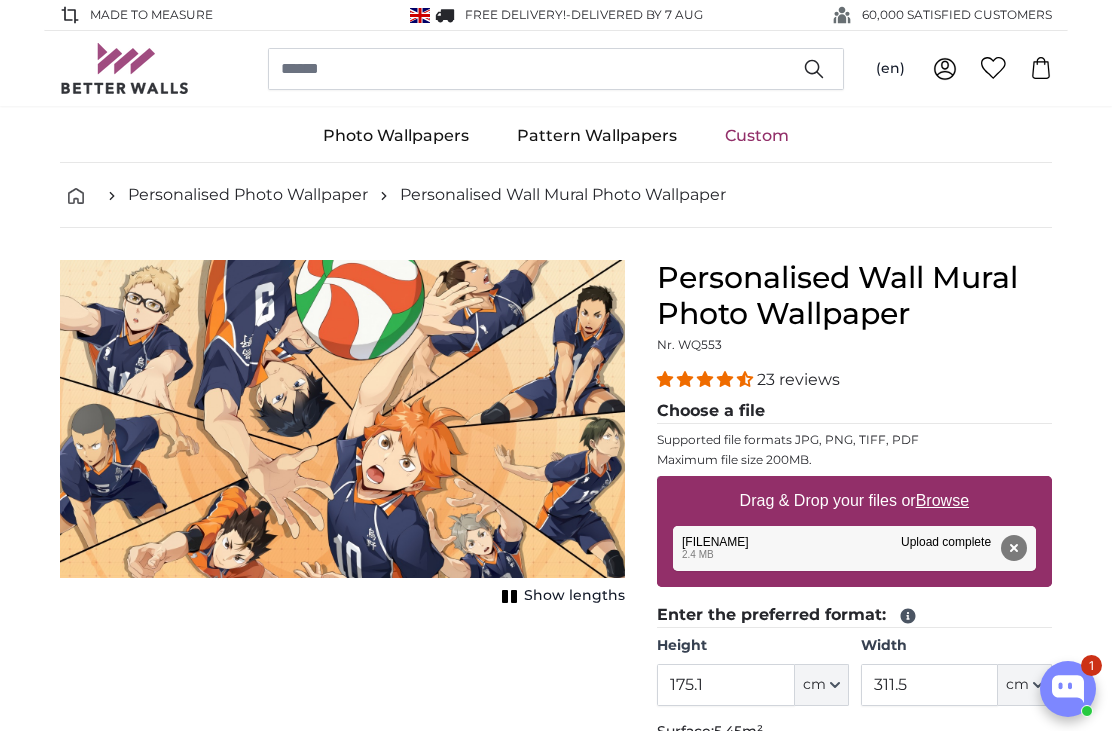 click 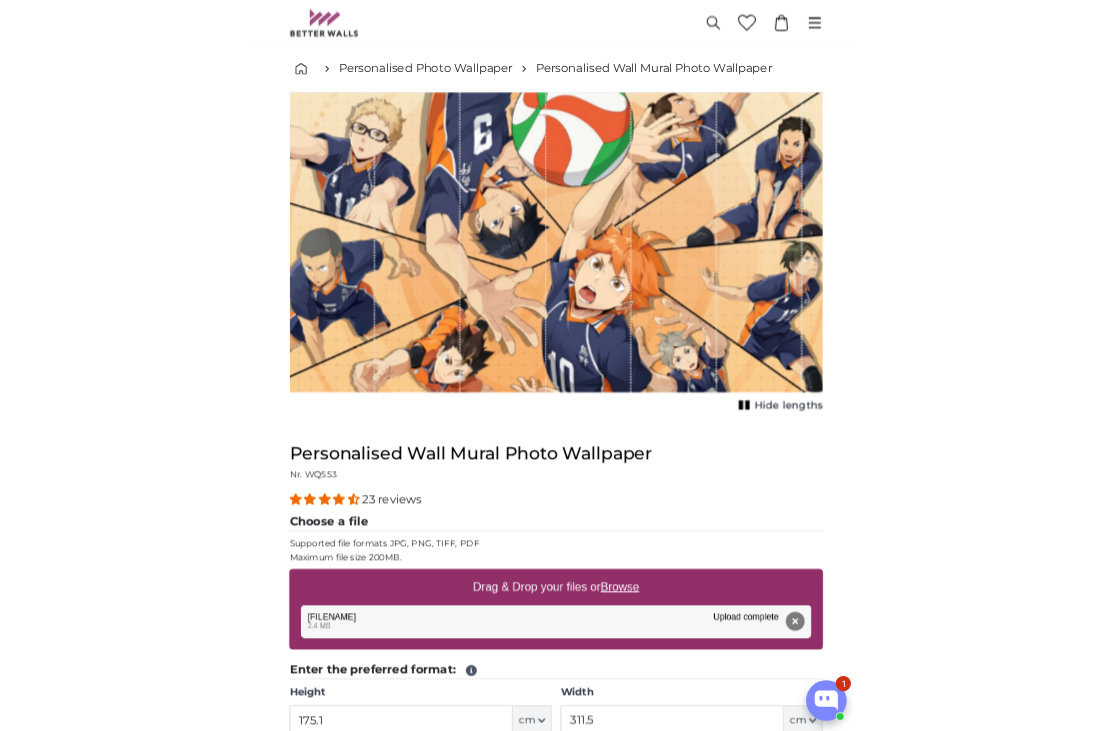 scroll, scrollTop: 207, scrollLeft: 0, axis: vertical 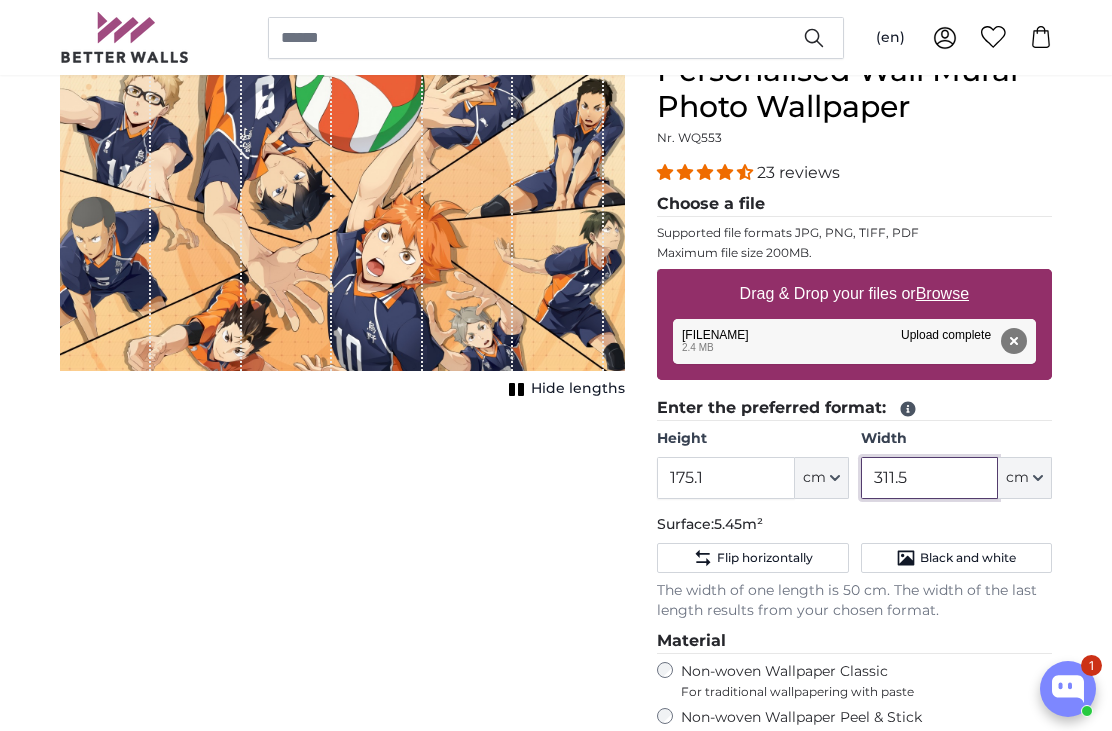 click on "311.5" at bounding box center [929, 478] 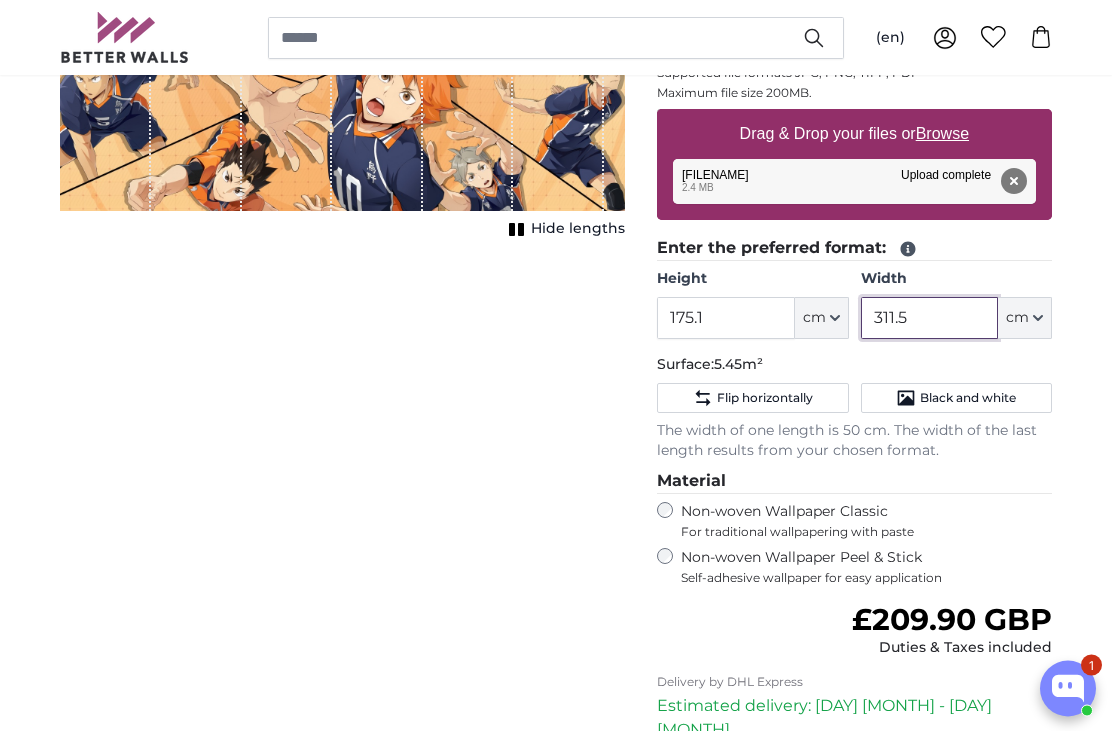 scroll, scrollTop: 370, scrollLeft: 0, axis: vertical 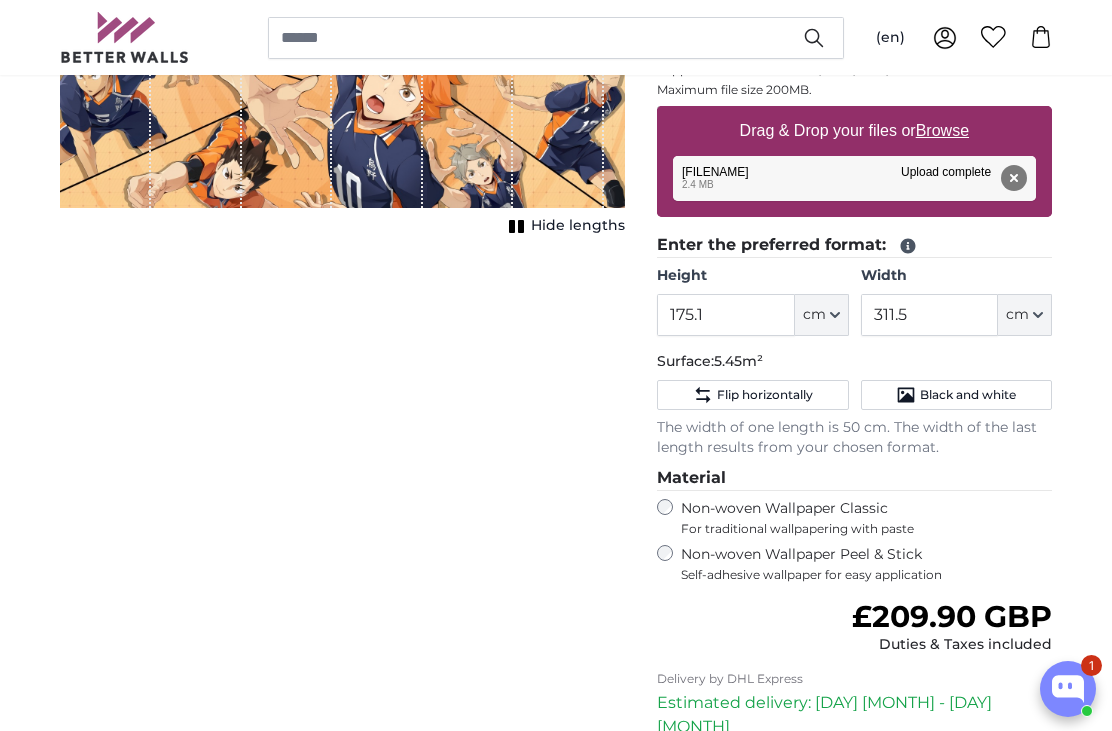 click on "Cancel
Crop image
Hide lengths" at bounding box center (342, 420) 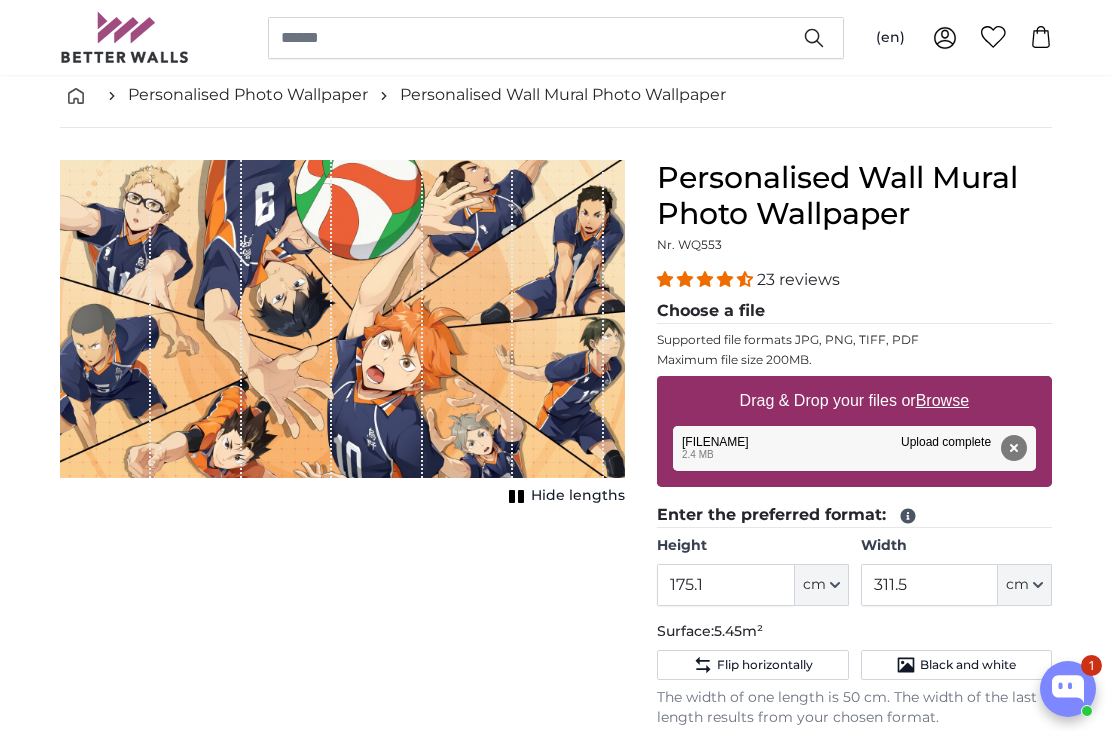 scroll, scrollTop: 97, scrollLeft: 0, axis: vertical 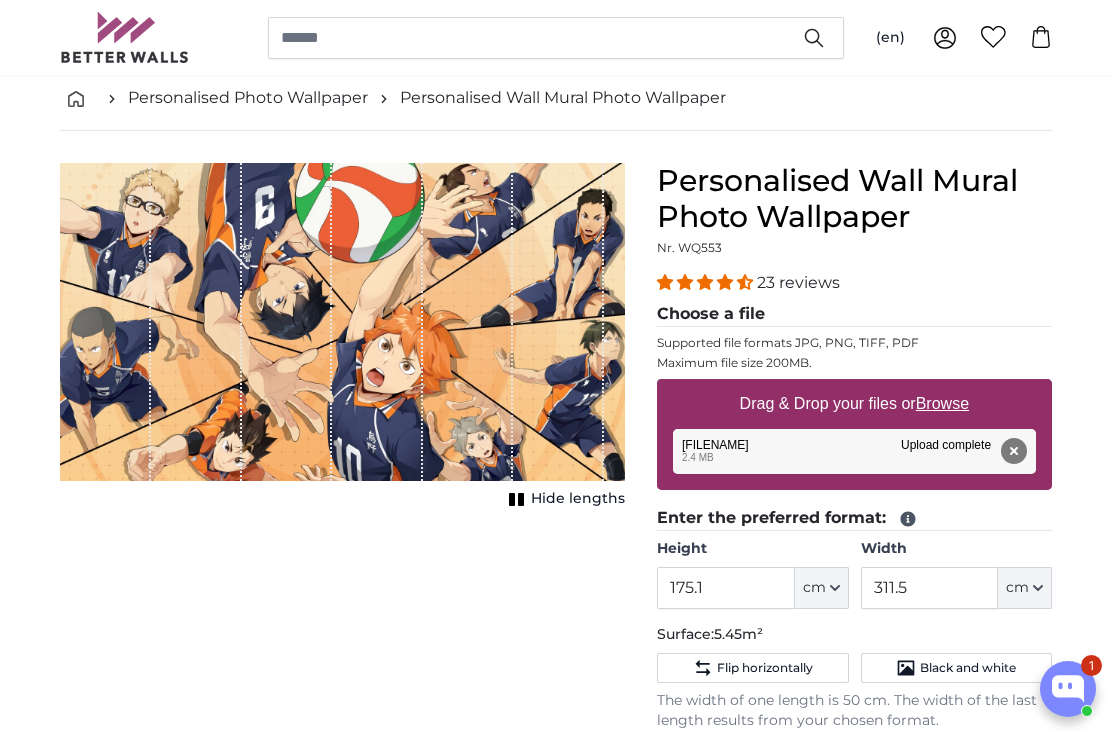 click on "Hide lengths" at bounding box center (578, 499) 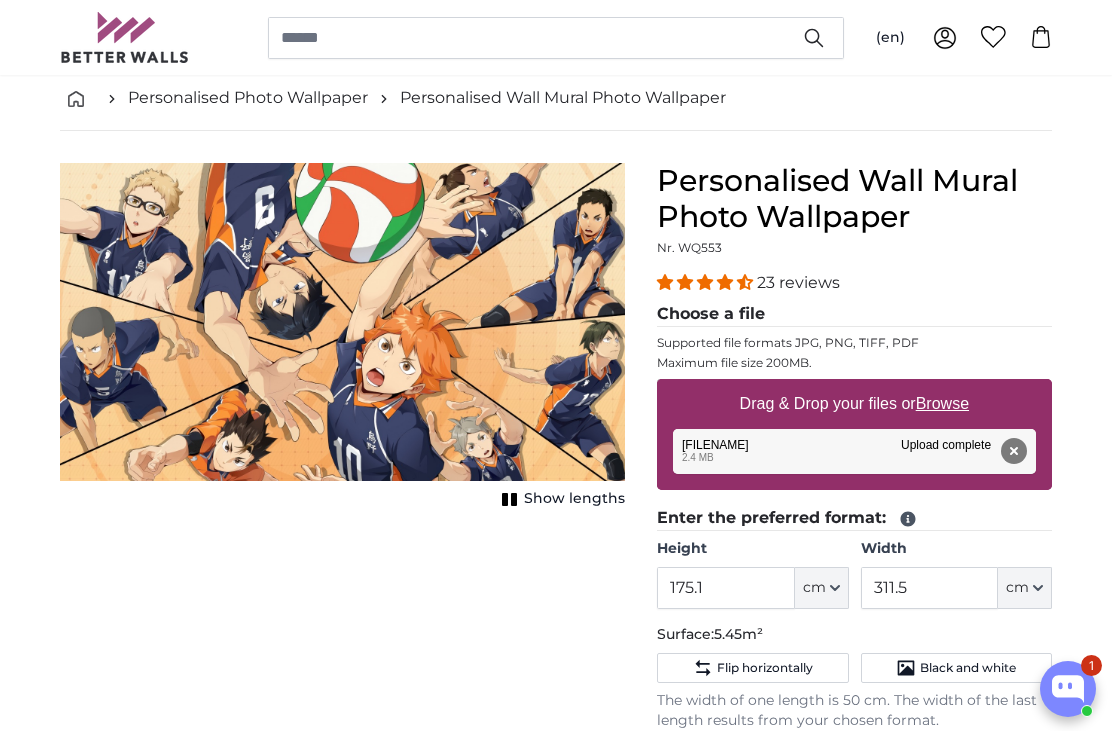 click on "Show lengths" at bounding box center (574, 499) 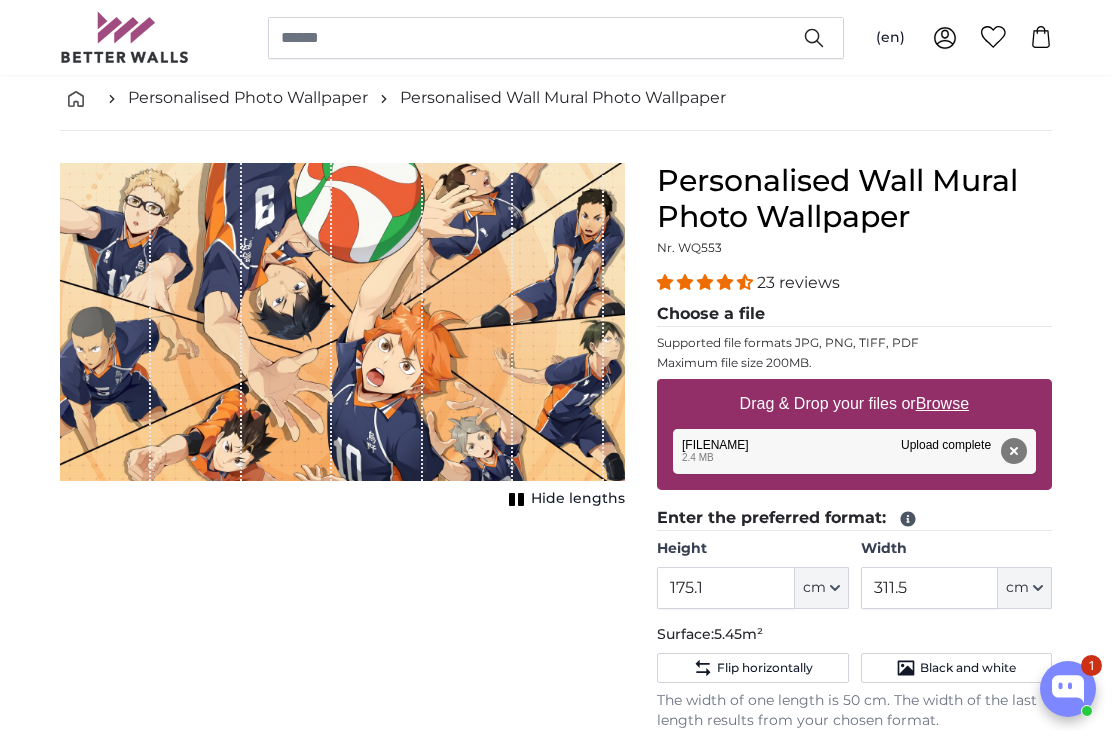 click at bounding box center [558, 322] 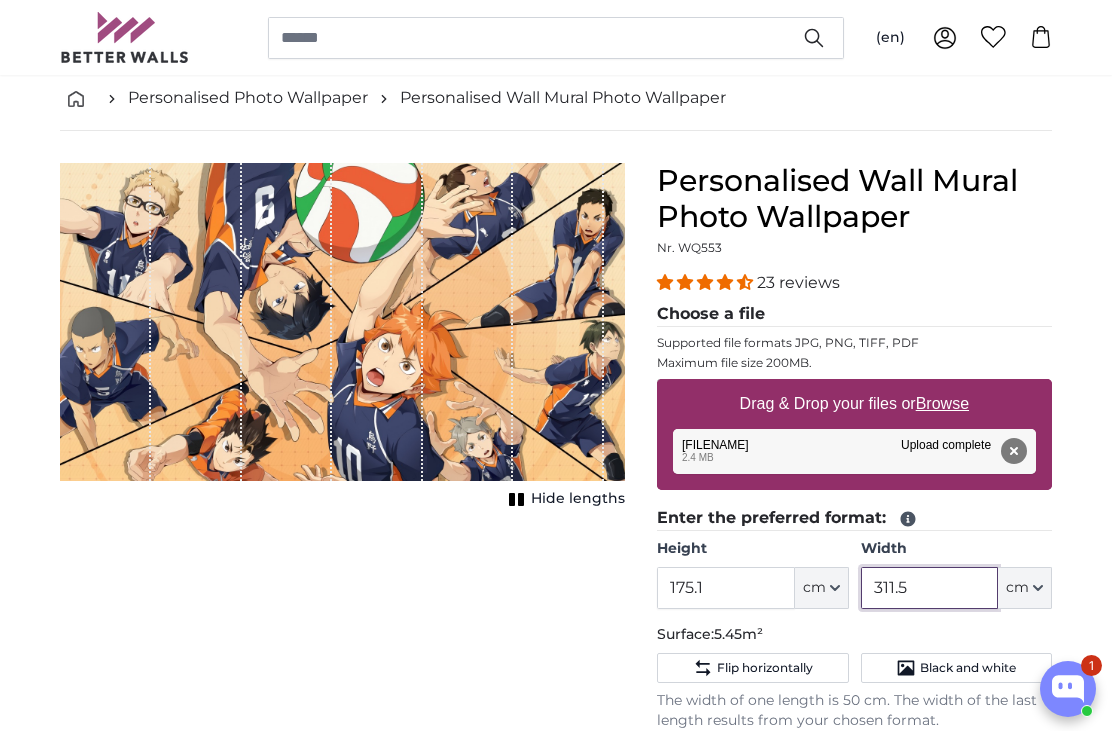 click on "311.5" at bounding box center (929, 588) 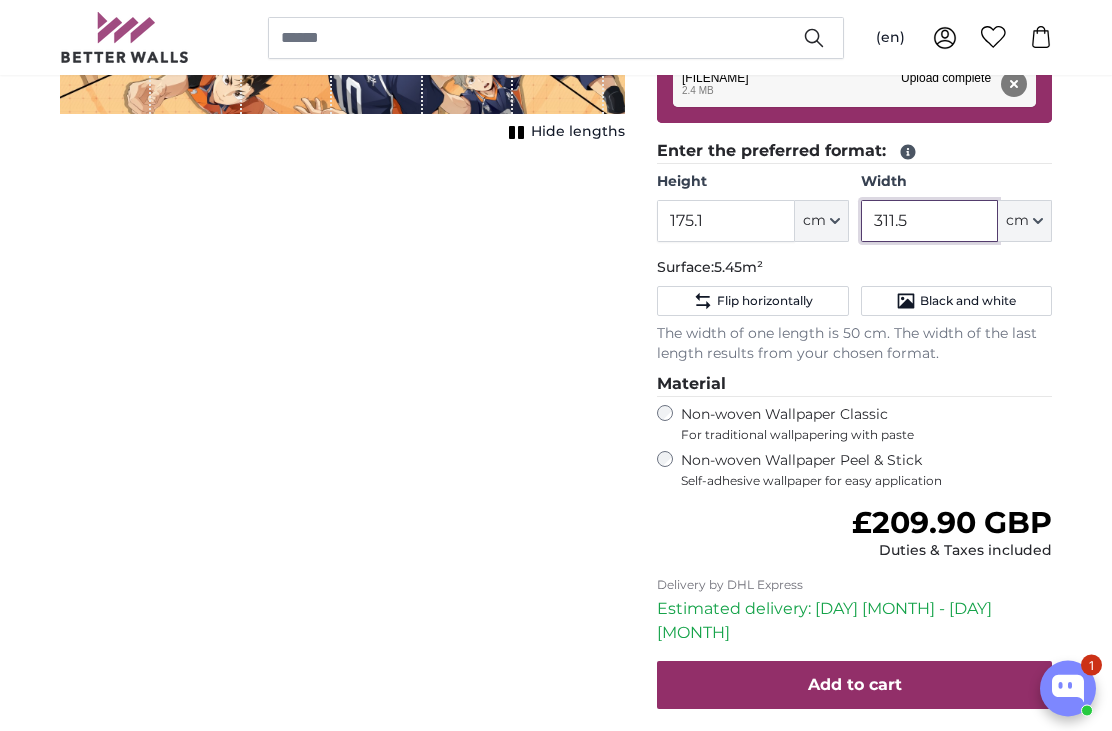 scroll, scrollTop: 450, scrollLeft: 0, axis: vertical 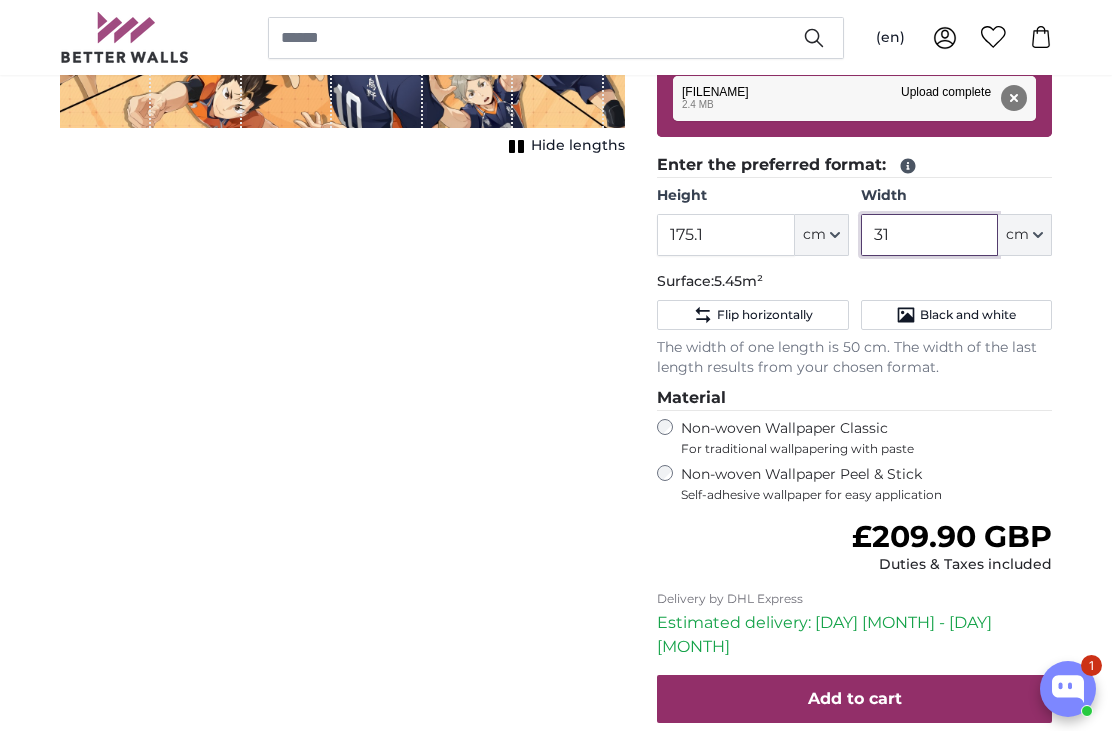 type on "3" 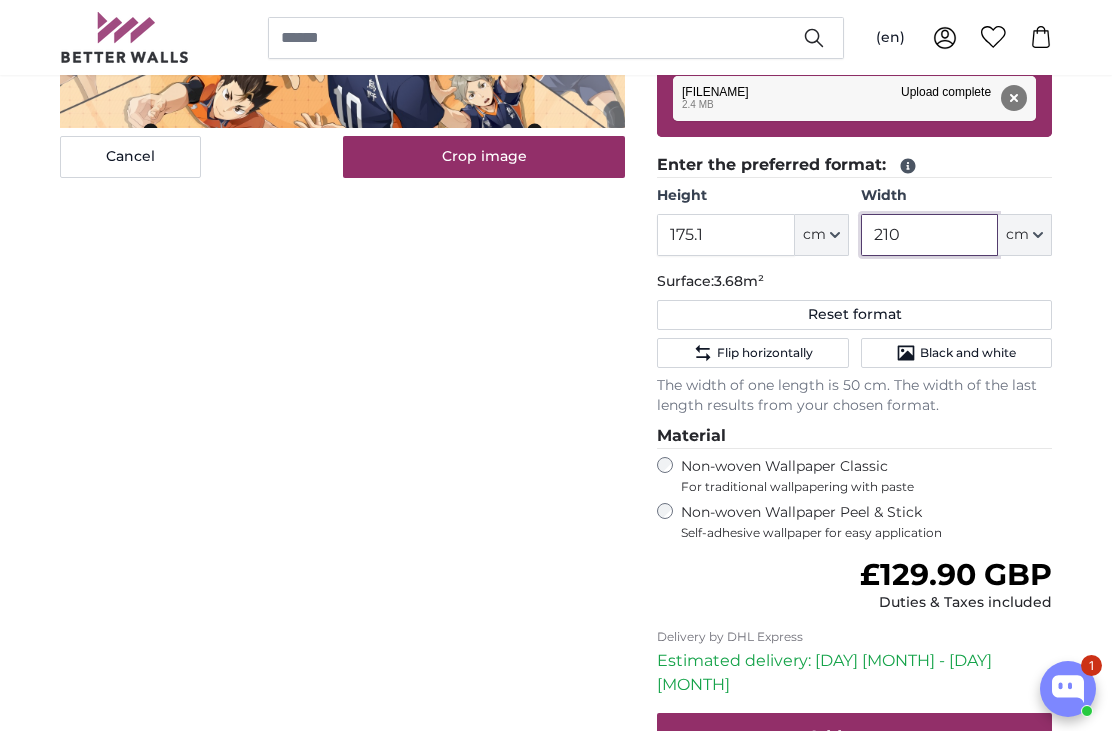 type on "210" 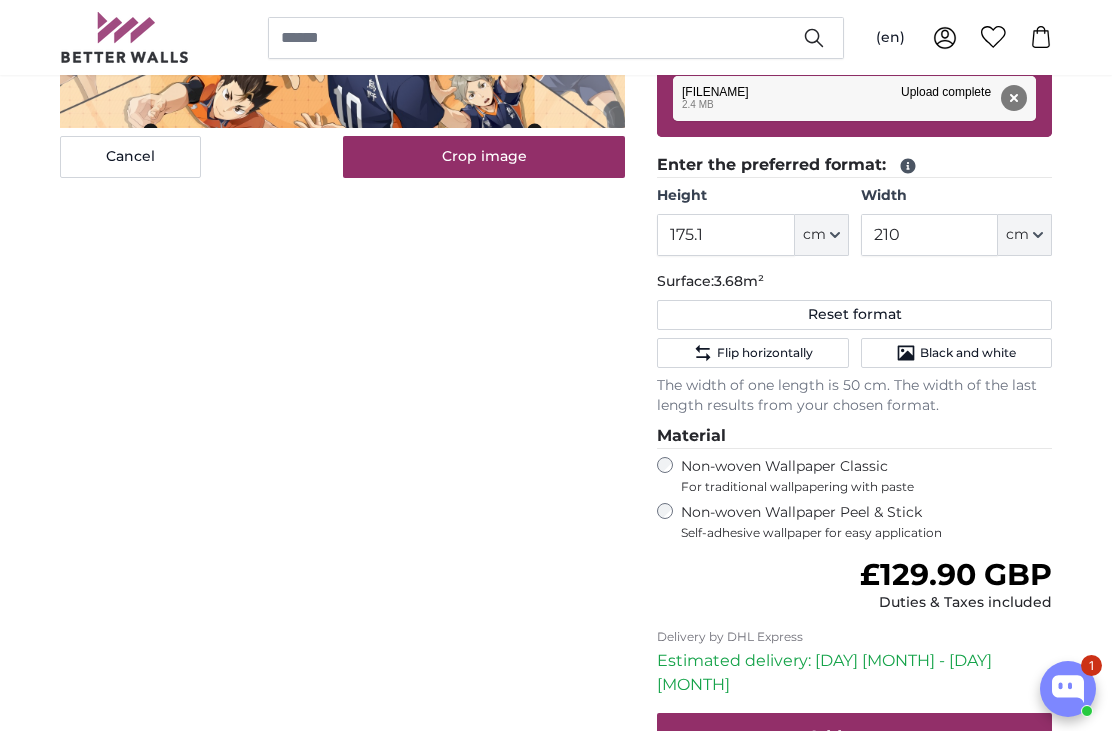 click on "Cancel
Crop image
Hide lengths" at bounding box center [342, 359] 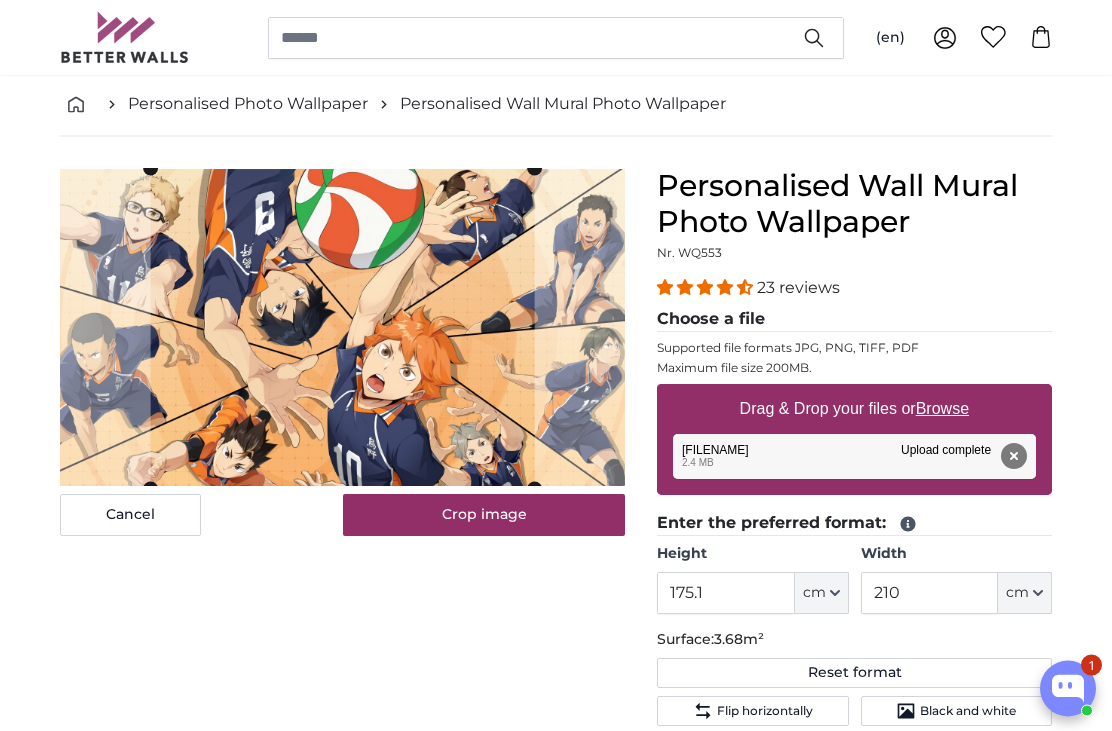 scroll, scrollTop: 126, scrollLeft: 0, axis: vertical 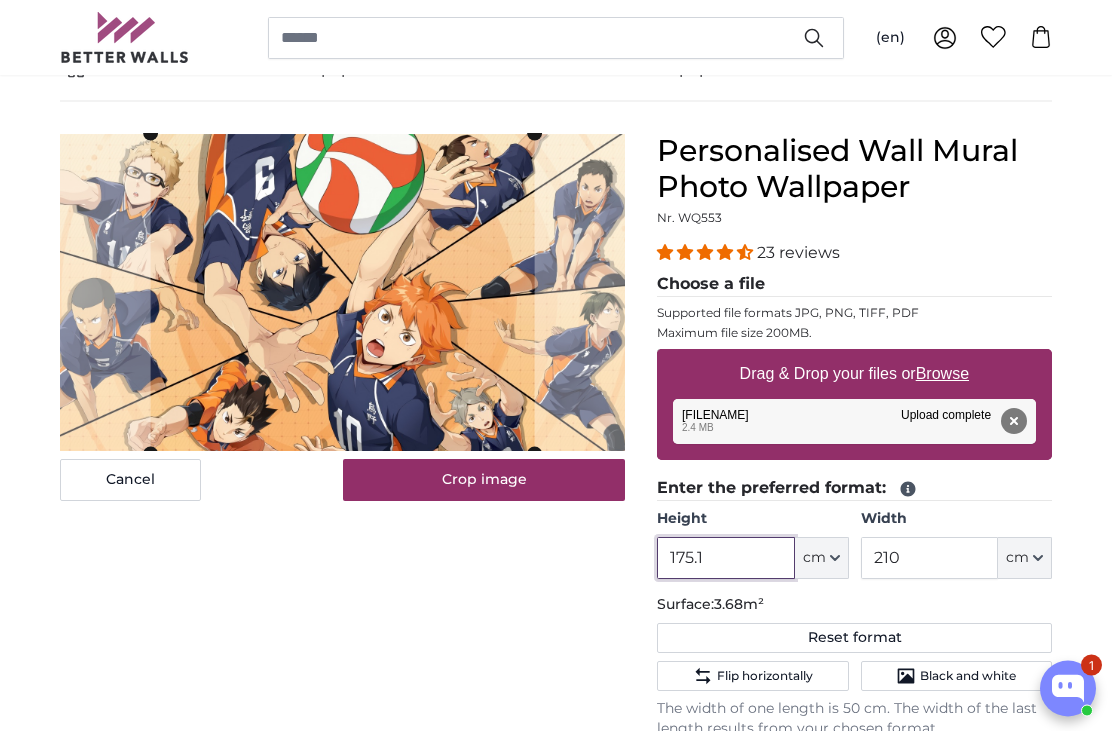 click on "175.1" at bounding box center (725, 559) 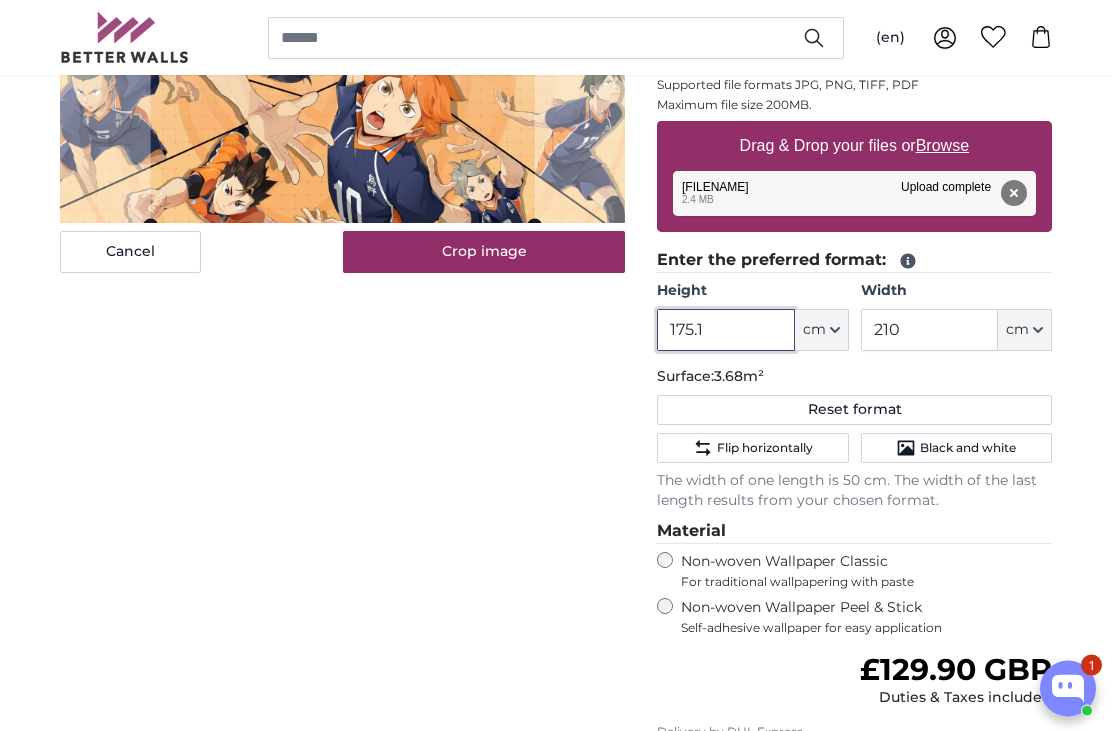 scroll, scrollTop: 355, scrollLeft: 0, axis: vertical 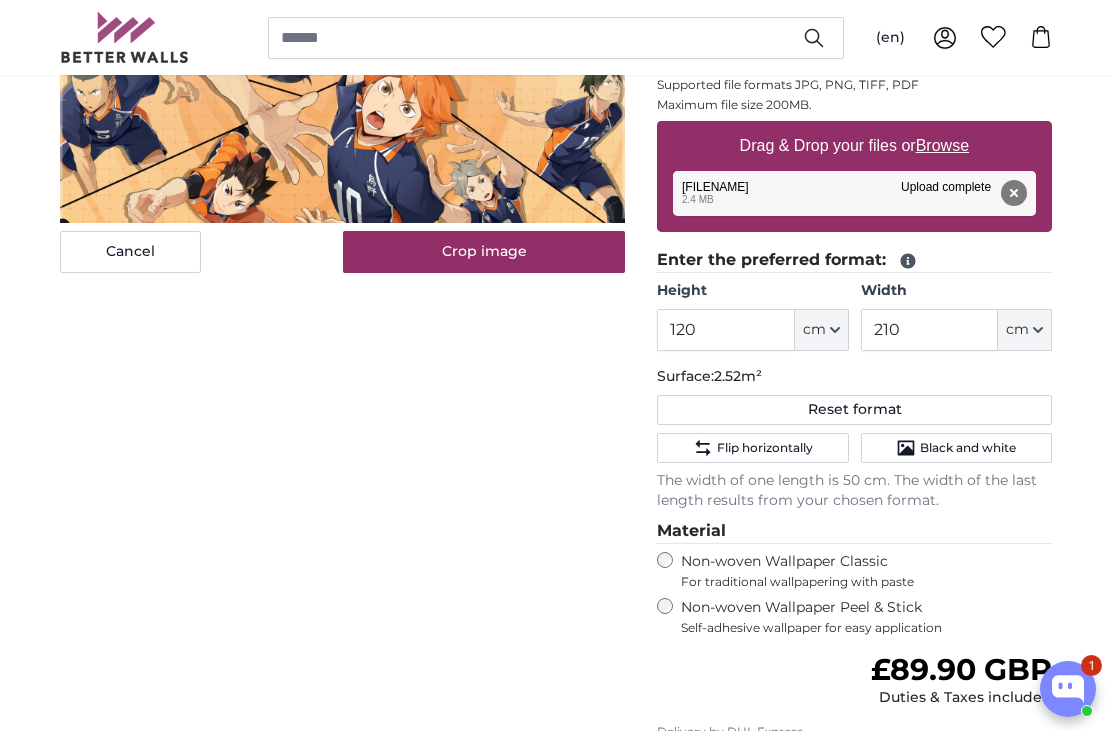 click on "Cancel
Crop image
Hide lengths" at bounding box center [342, 454] 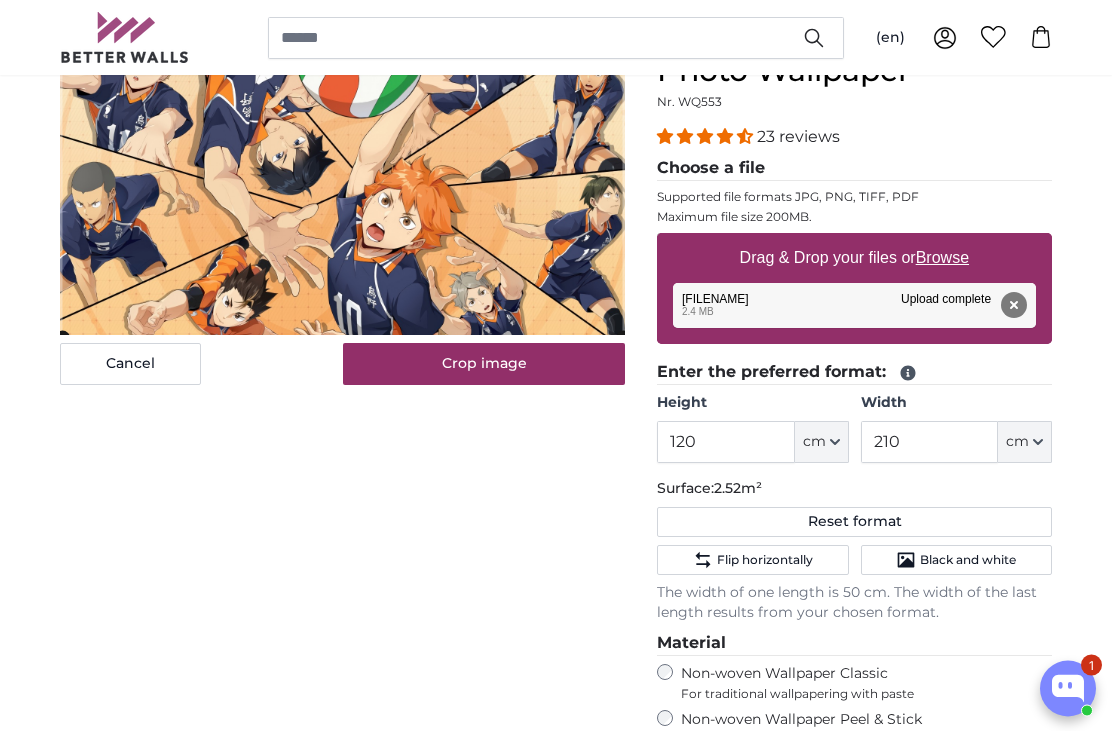 scroll, scrollTop: 243, scrollLeft: 0, axis: vertical 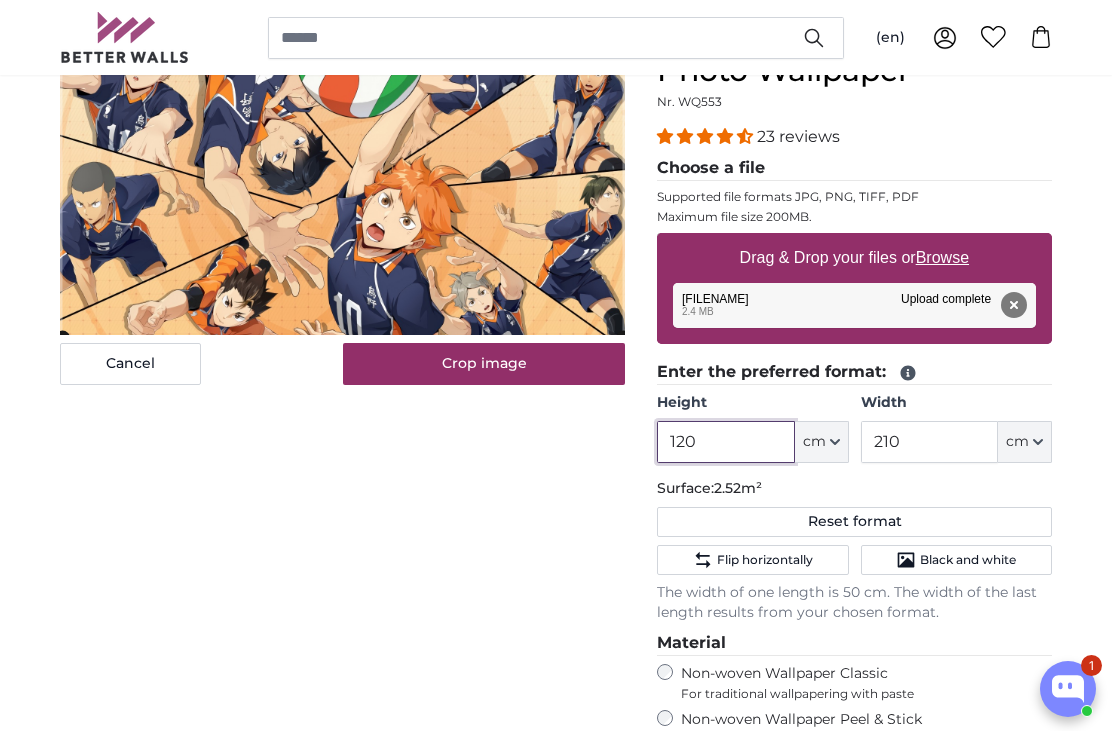 click on "120" at bounding box center (725, 442) 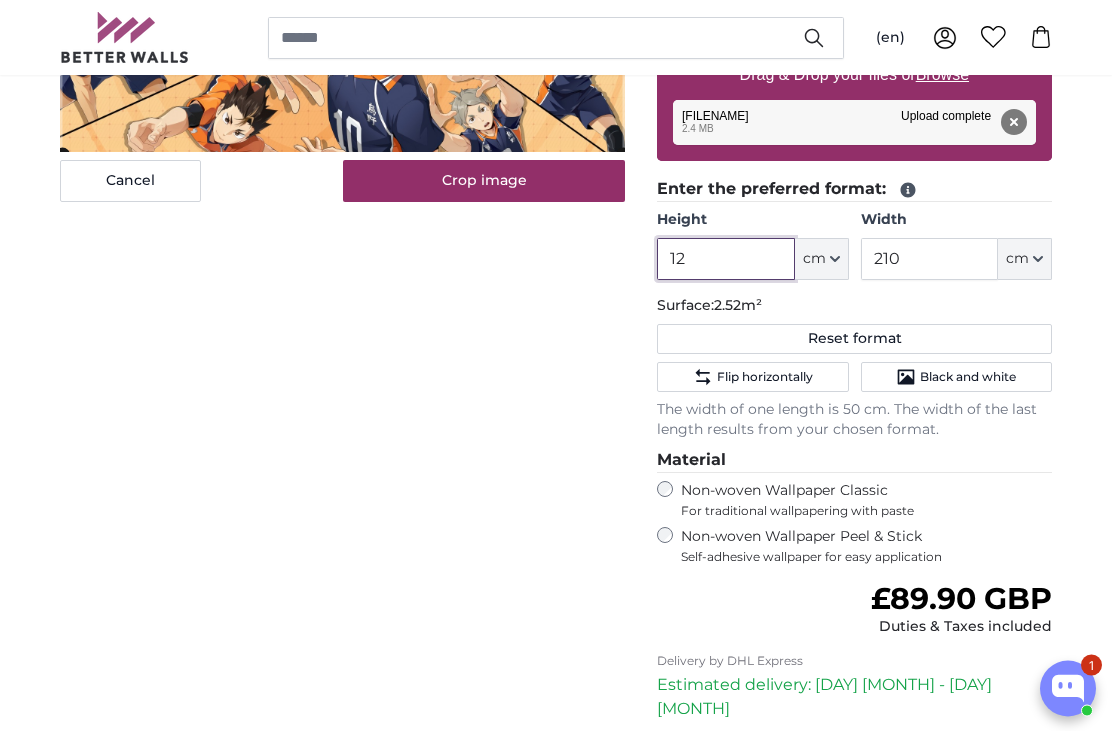 scroll, scrollTop: 426, scrollLeft: 0, axis: vertical 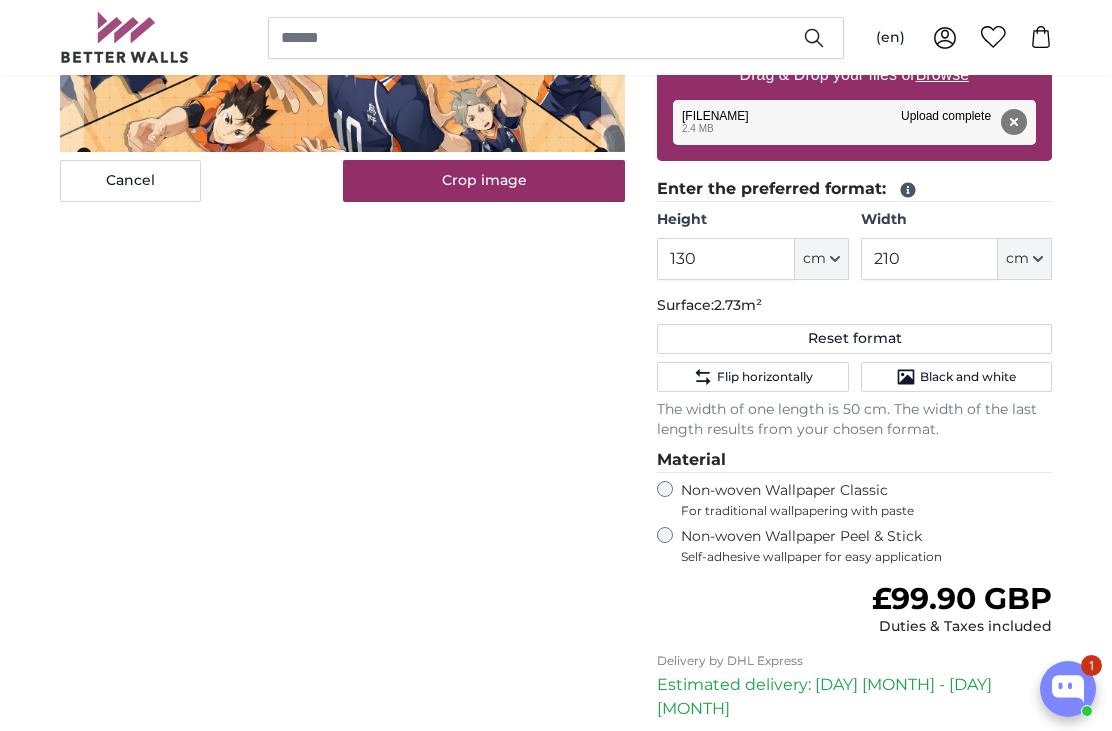 click on "Cancel
Crop image
Hide lengths" at bounding box center (342, 383) 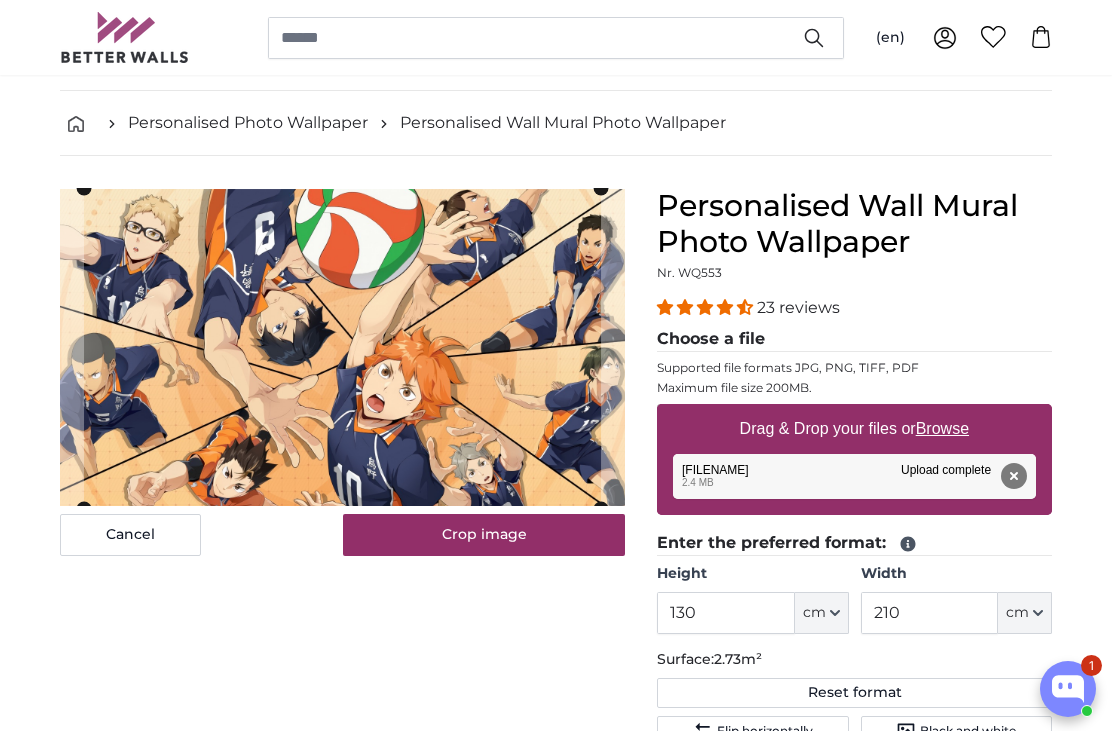 scroll, scrollTop: 71, scrollLeft: 0, axis: vertical 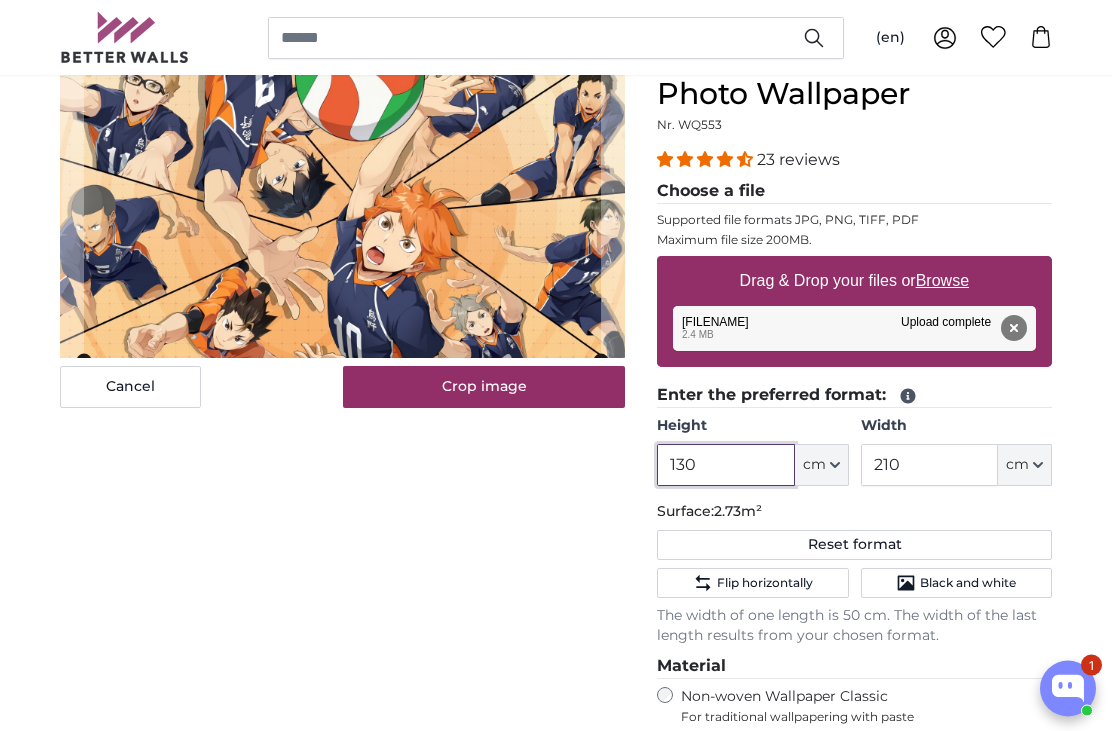click on "130" at bounding box center [725, 466] 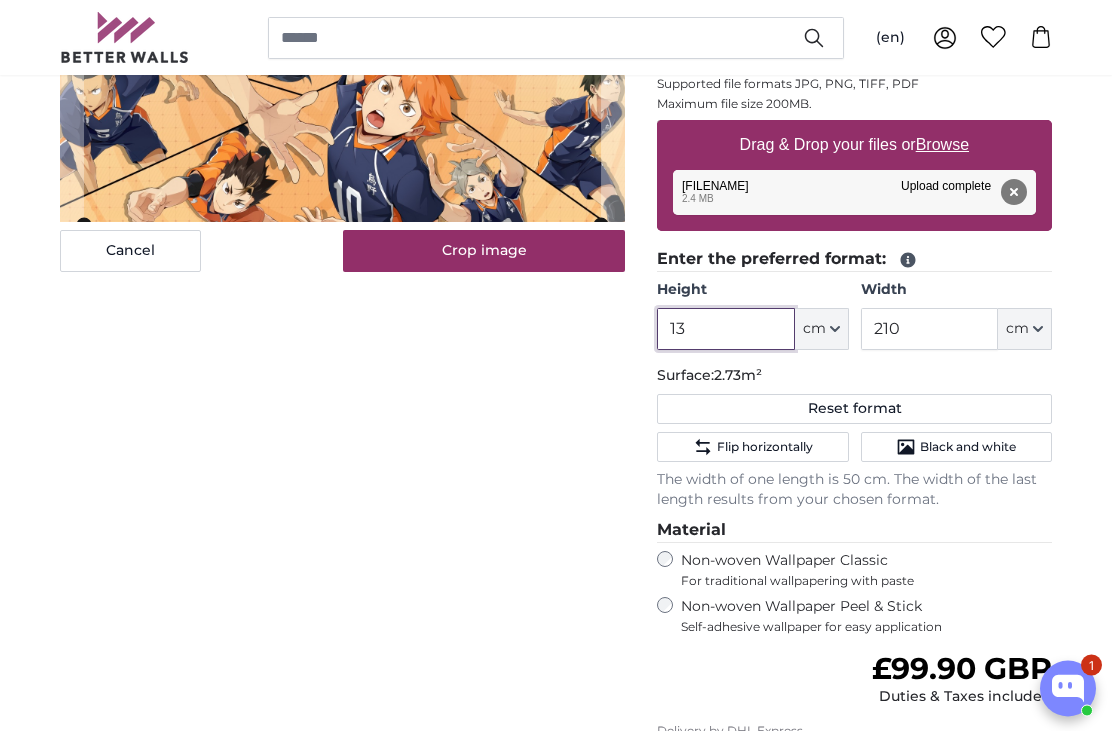 scroll, scrollTop: 356, scrollLeft: 0, axis: vertical 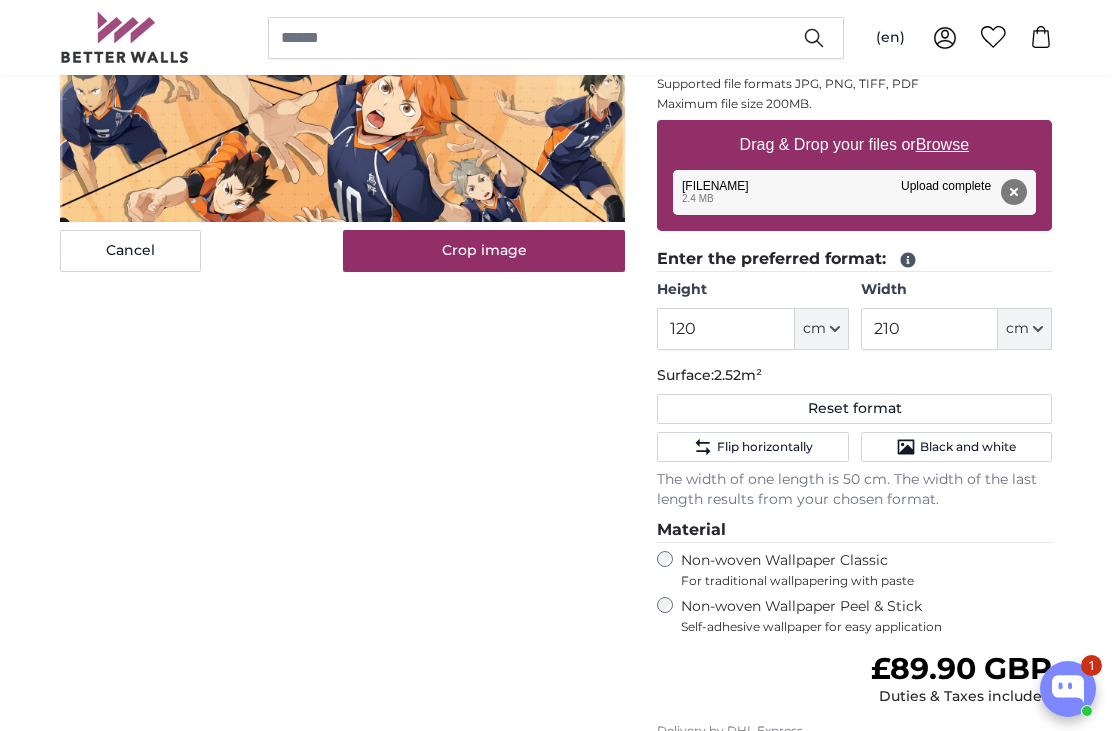 click on "Cancel
Crop image
Hide lengths" at bounding box center [342, 453] 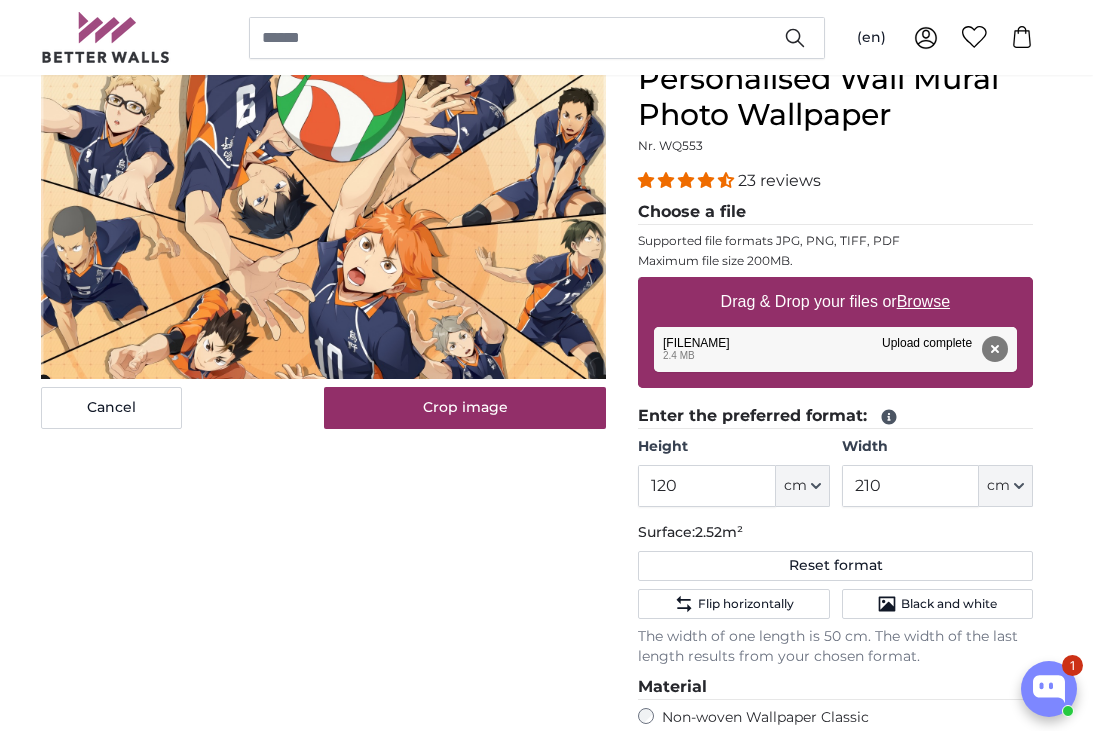 scroll, scrollTop: 223, scrollLeft: 0, axis: vertical 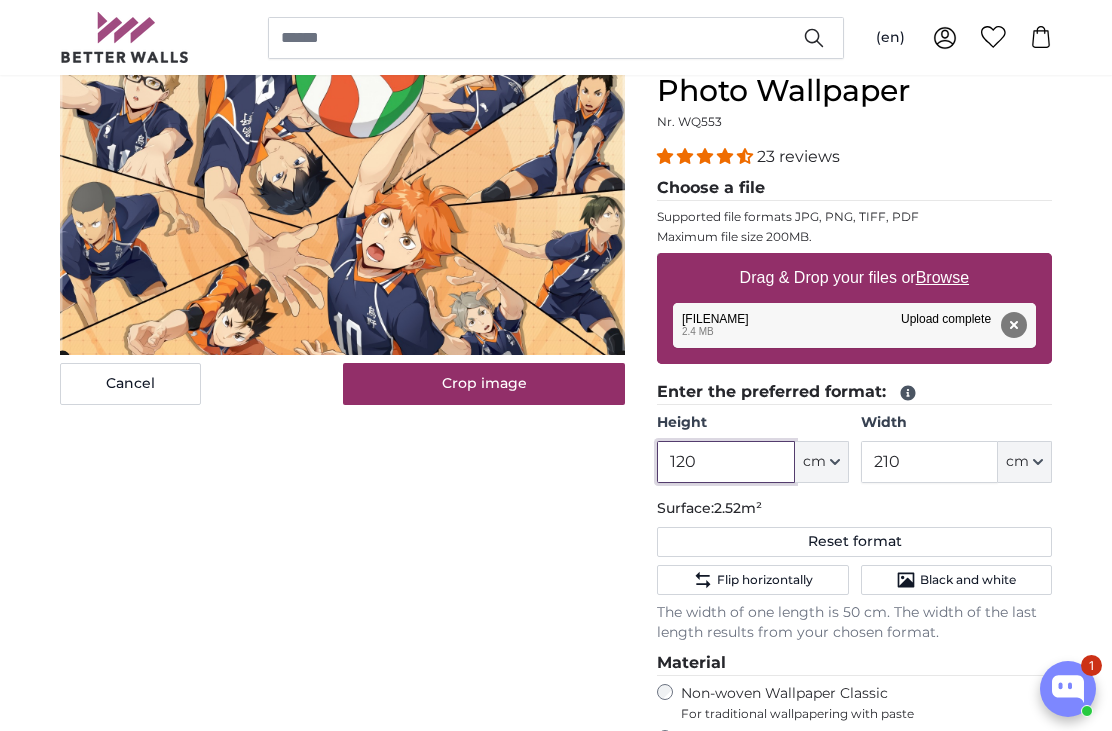 click on "120" at bounding box center (725, 462) 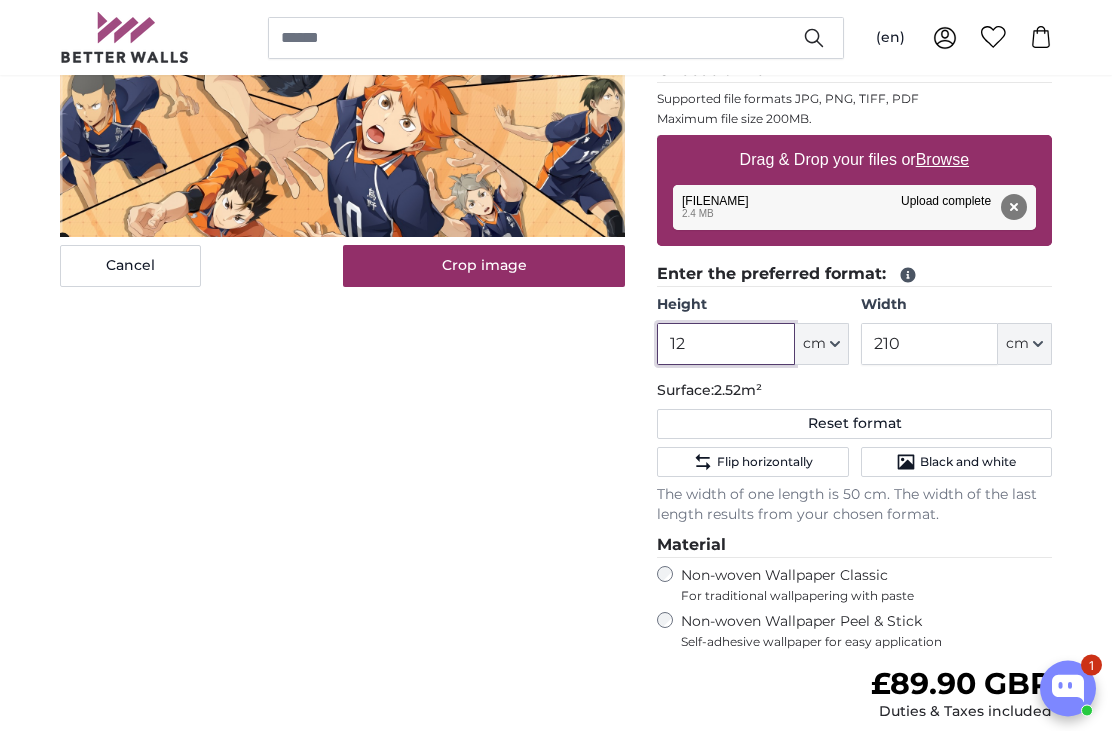 scroll, scrollTop: 341, scrollLeft: 0, axis: vertical 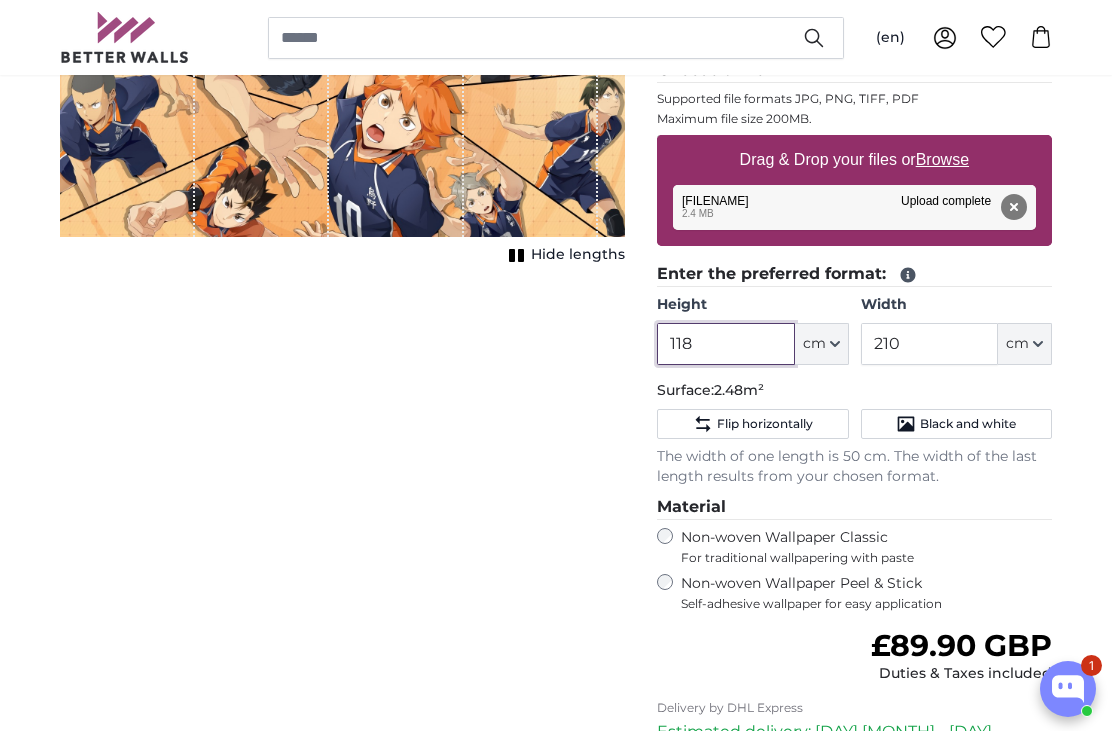 type on "118" 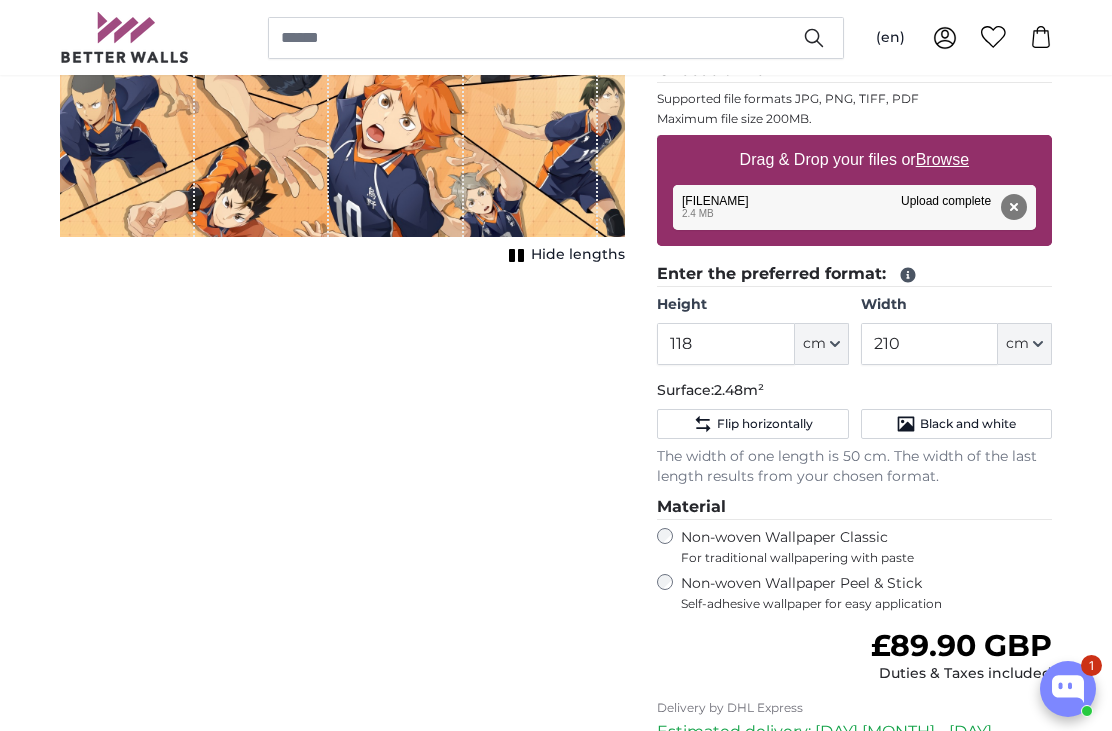 click on "Hide lengths" at bounding box center [564, 255] 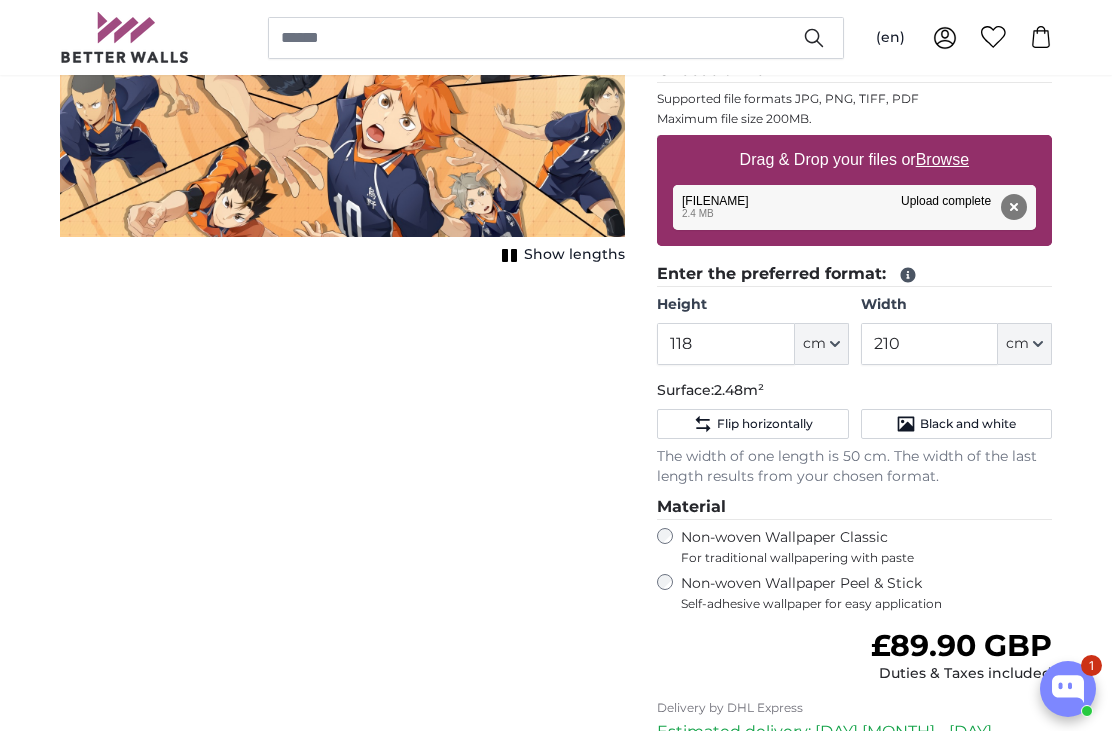 click on "Show lengths" at bounding box center [560, 255] 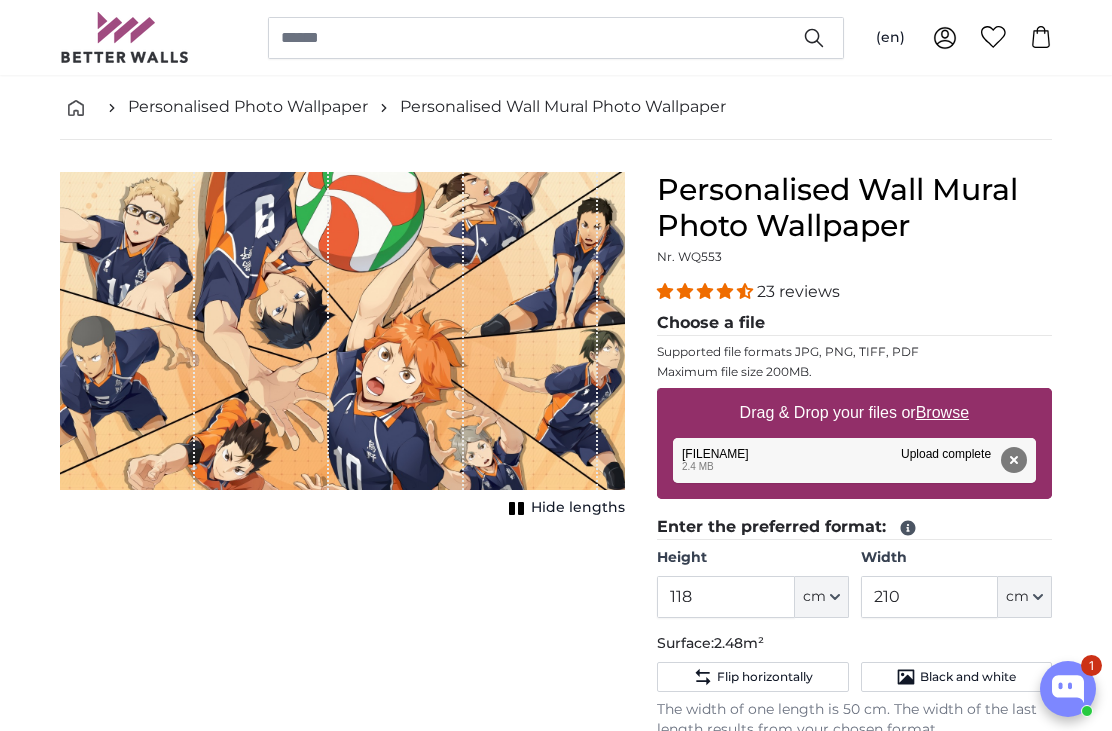 scroll, scrollTop: 87, scrollLeft: 0, axis: vertical 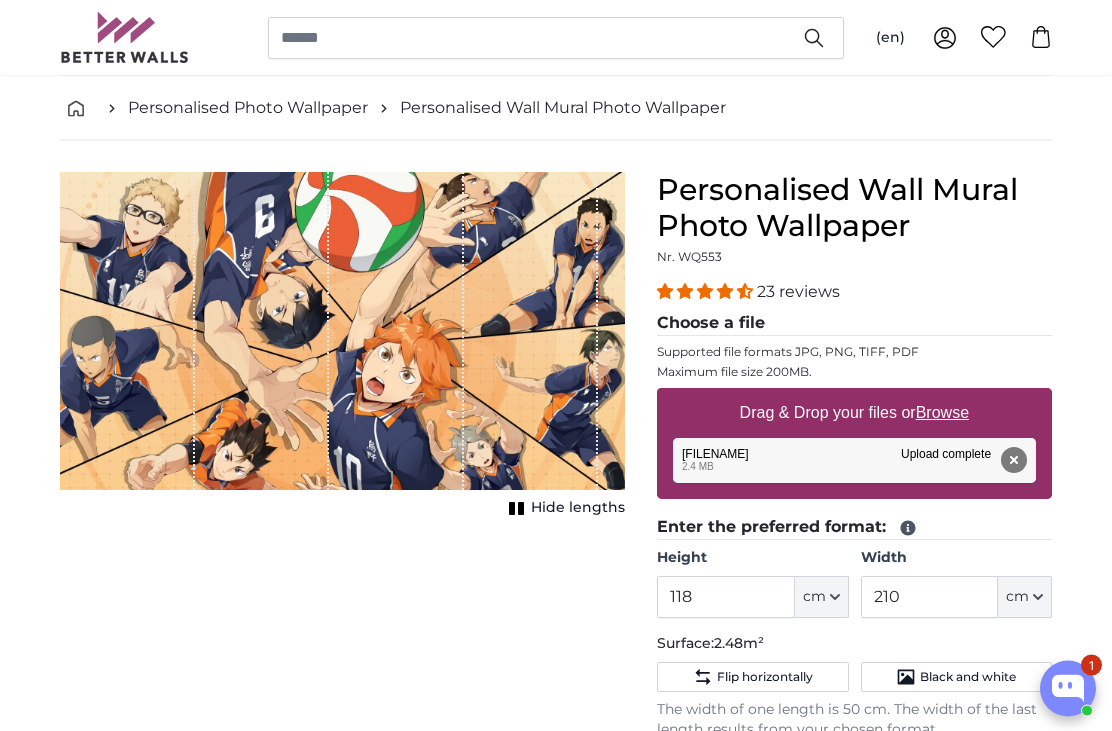 click on "Cancel
Crop image
Hide lengths" at bounding box center [342, 703] 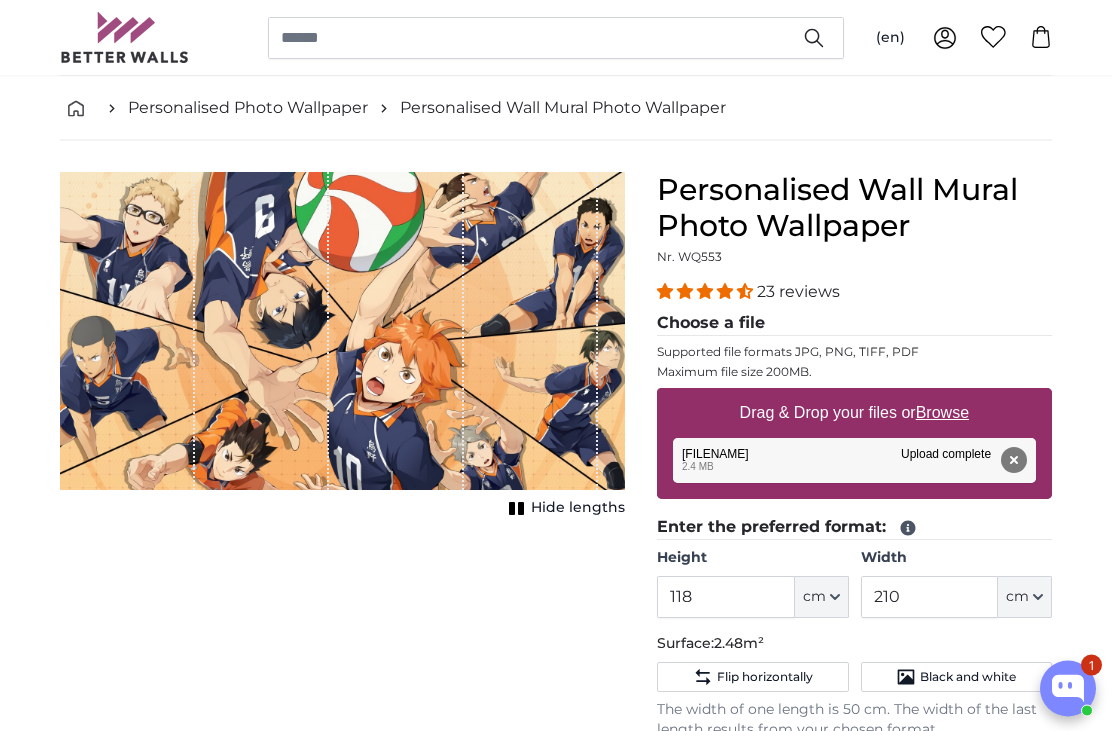 click on "Cancel
Crop image
Hide lengths" at bounding box center [342, 703] 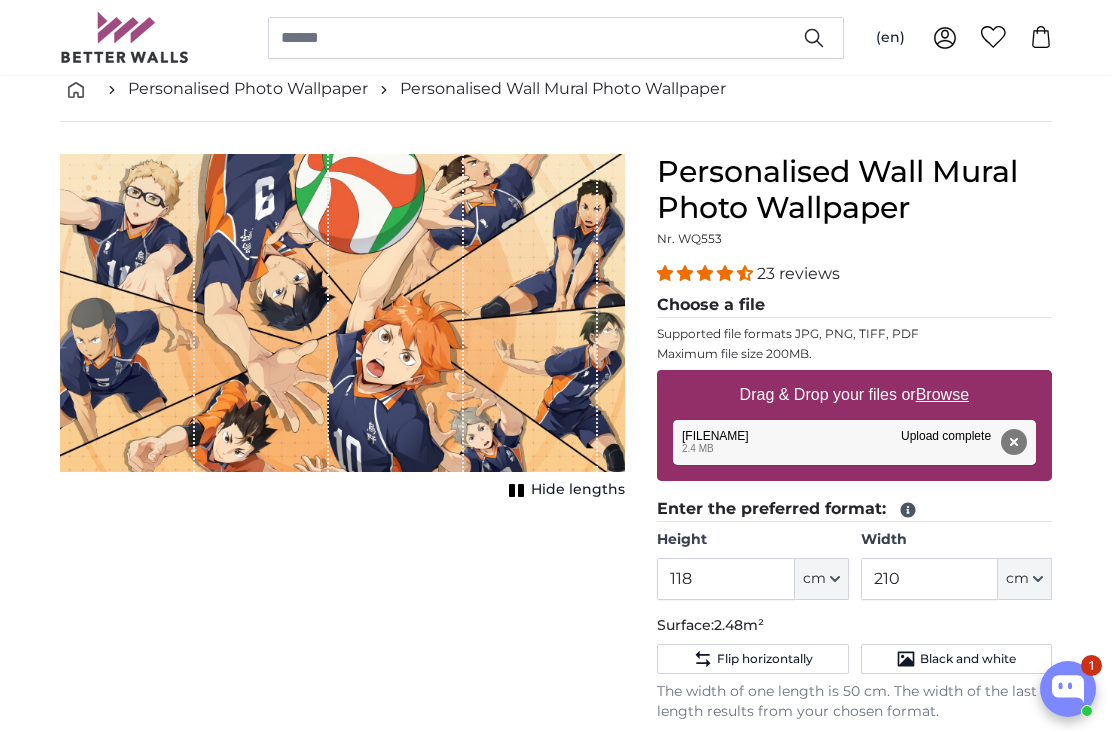 scroll, scrollTop: 108, scrollLeft: 0, axis: vertical 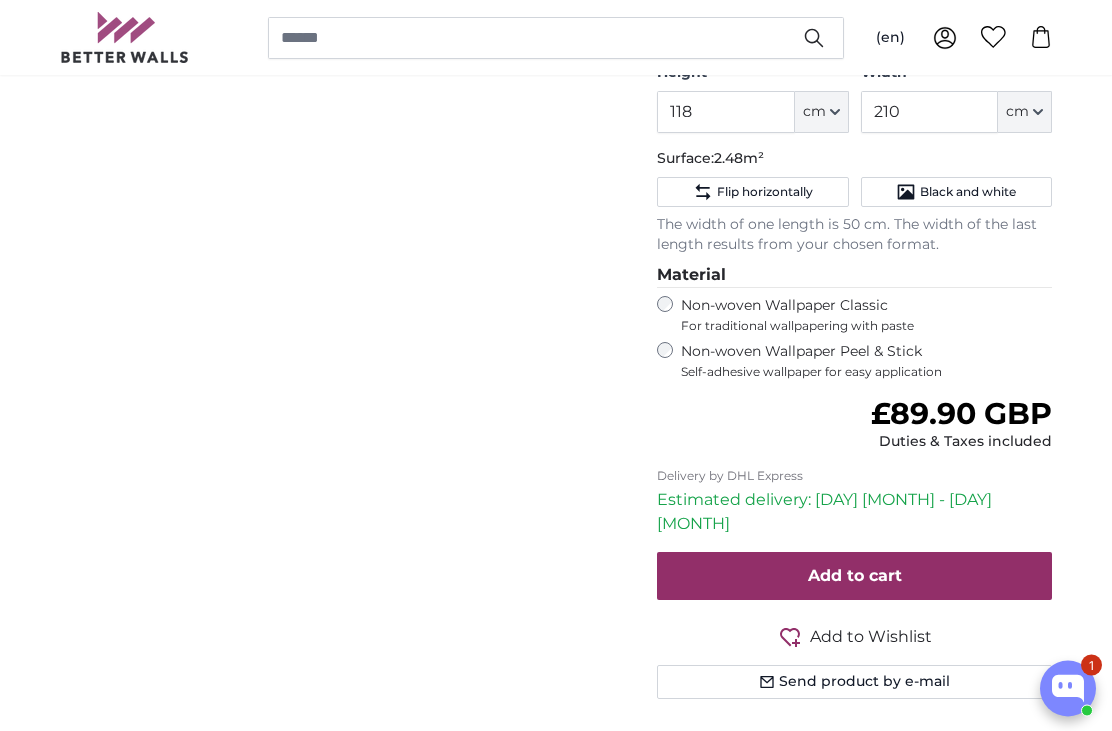 click on "Add to cart" at bounding box center (854, 577) 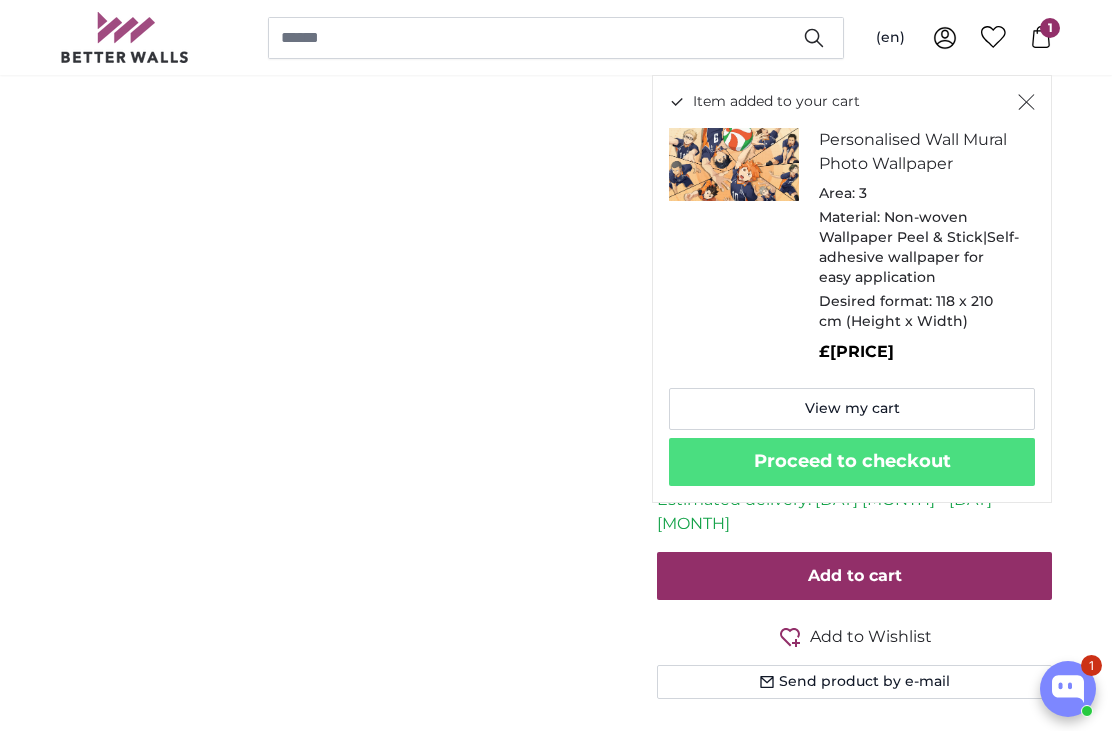 click on "Proceed to checkout" at bounding box center [852, 462] 